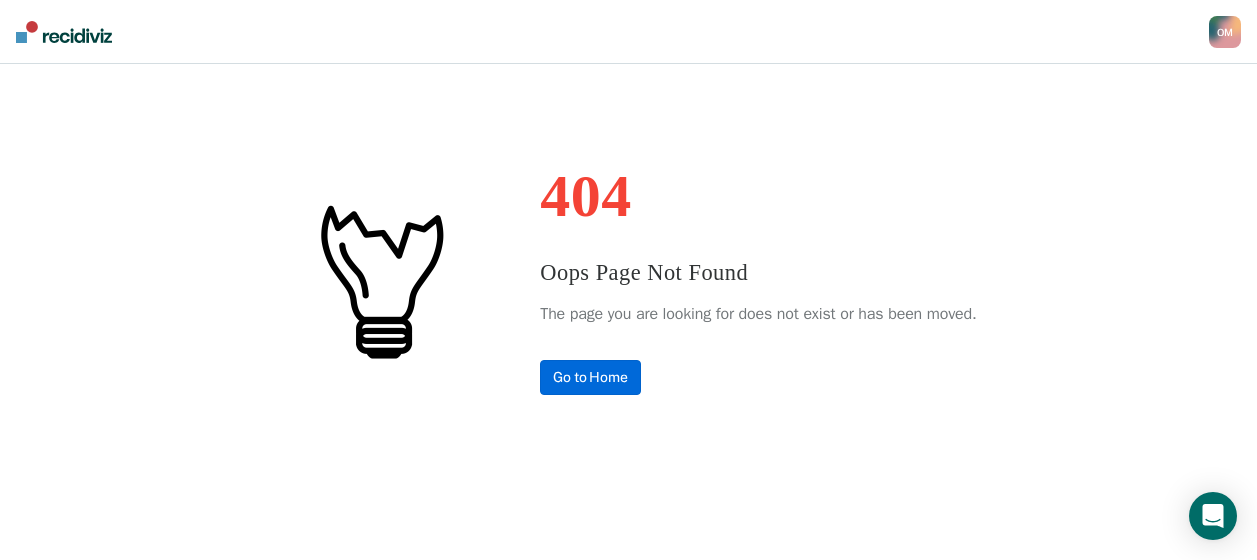 scroll, scrollTop: 0, scrollLeft: 0, axis: both 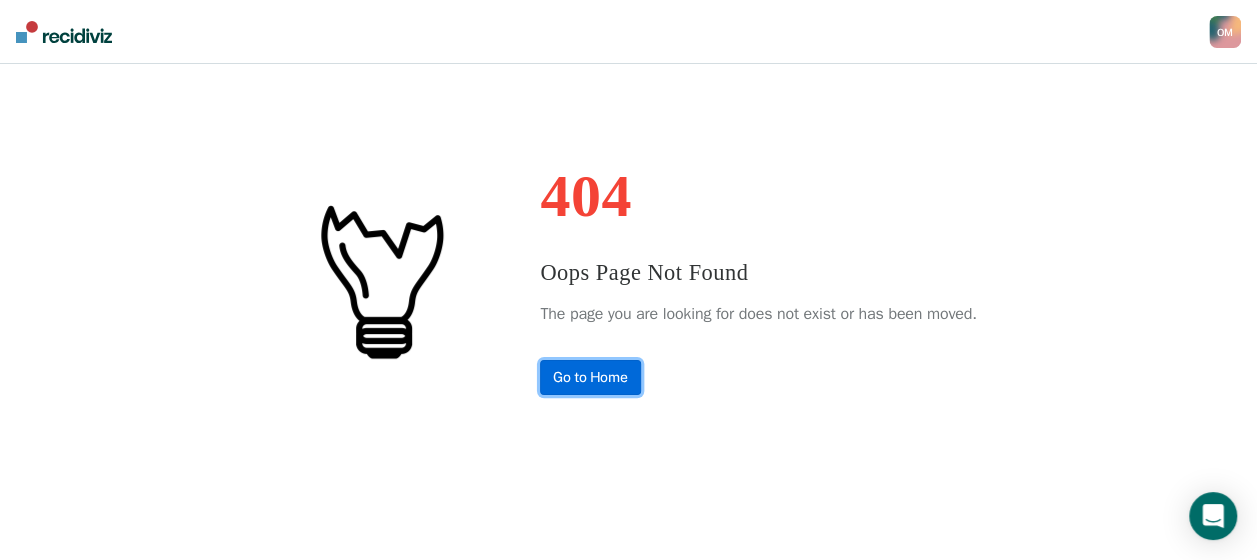 click on "Go to Home" at bounding box center (590, 377) 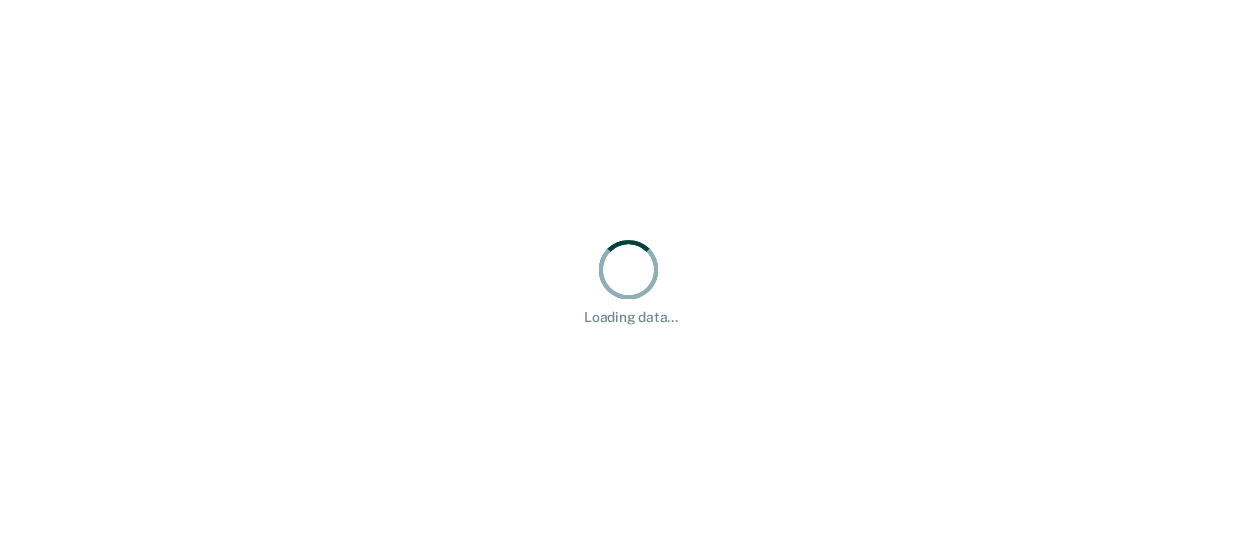 scroll, scrollTop: 0, scrollLeft: 0, axis: both 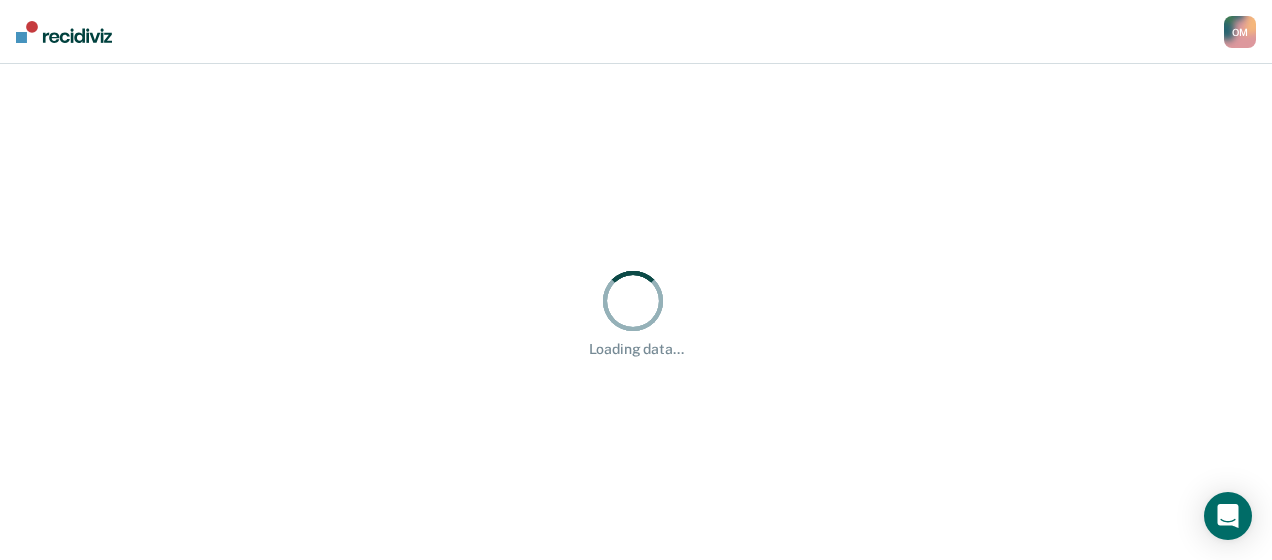 click on "Loading data..." at bounding box center [636, 312] 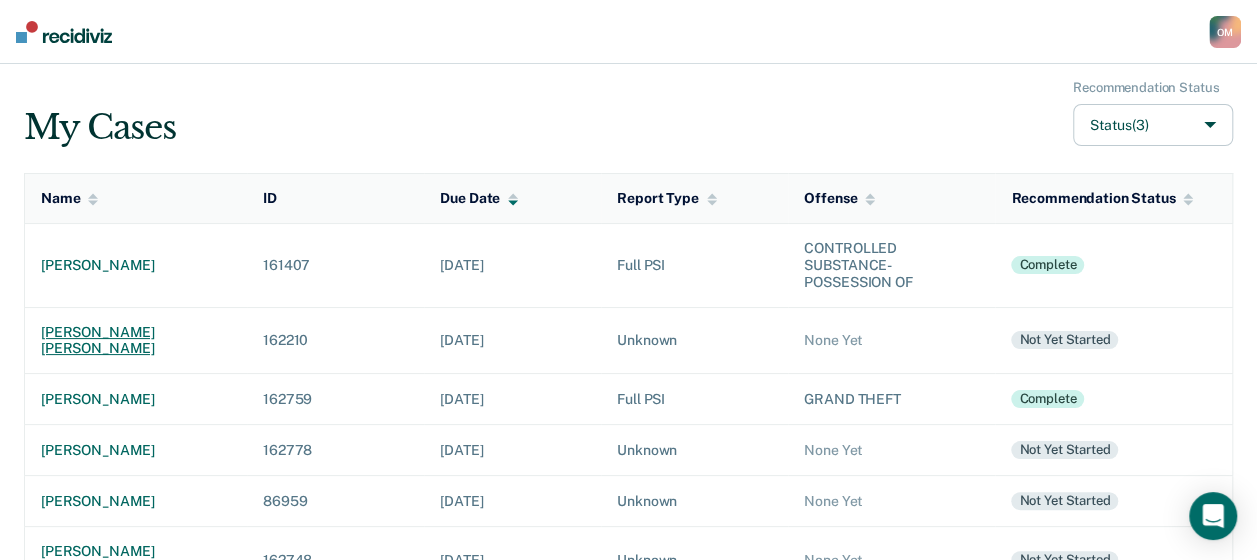 click on "[PERSON_NAME] [PERSON_NAME]" at bounding box center (136, 341) 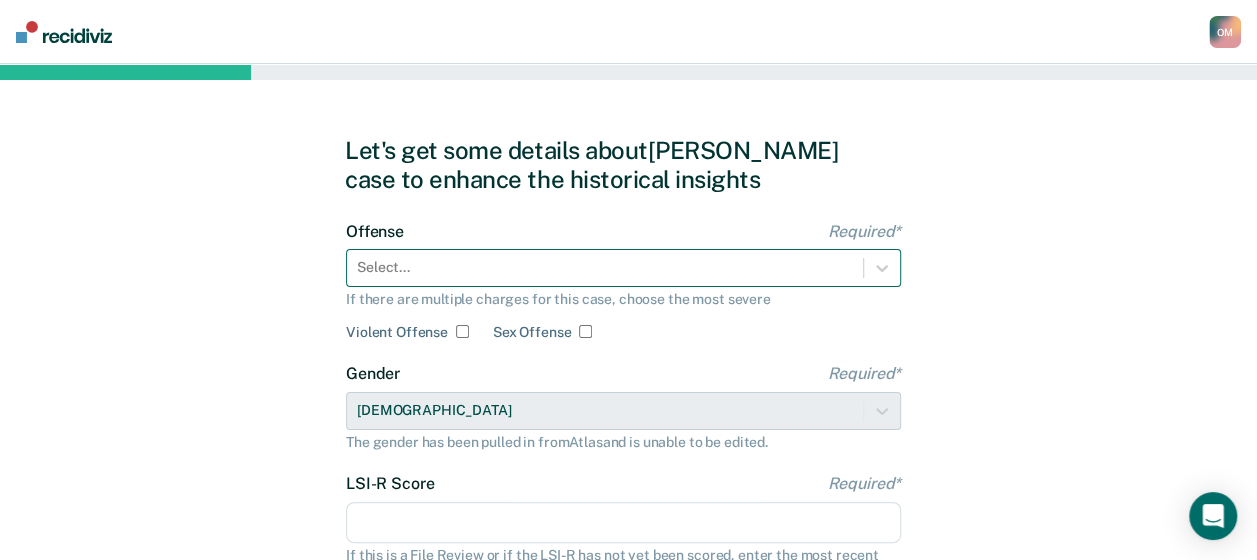 click at bounding box center (605, 267) 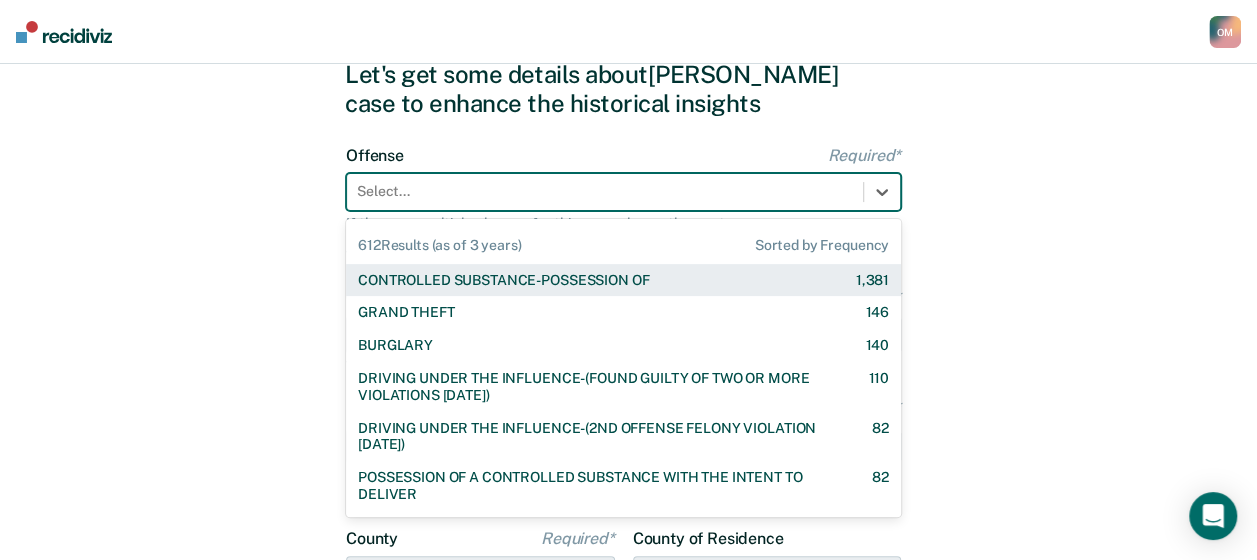 scroll, scrollTop: 83, scrollLeft: 0, axis: vertical 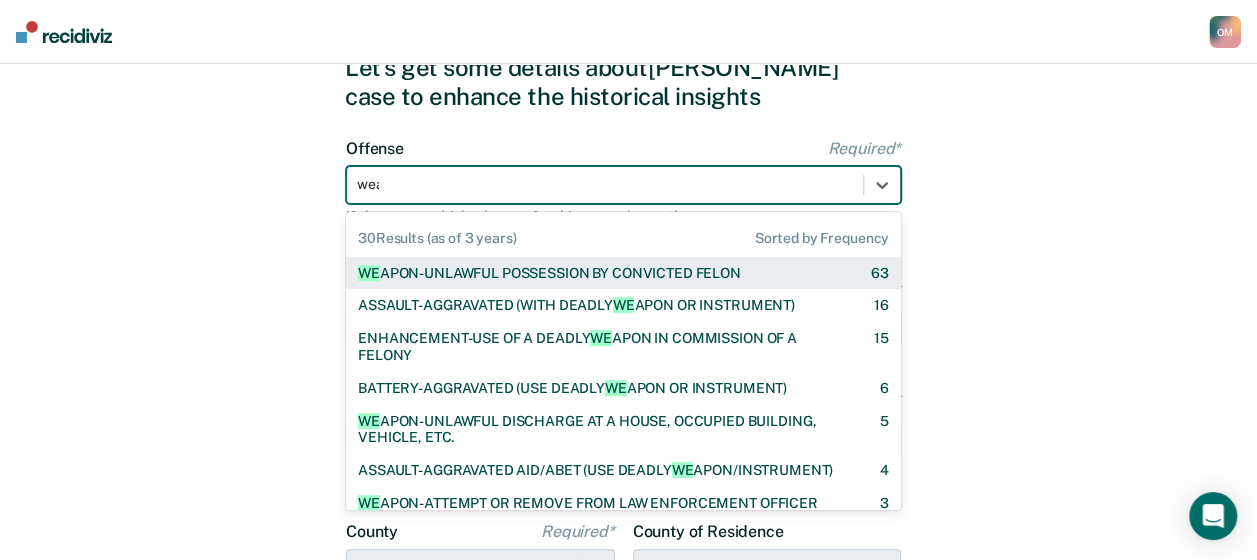 type on "weap" 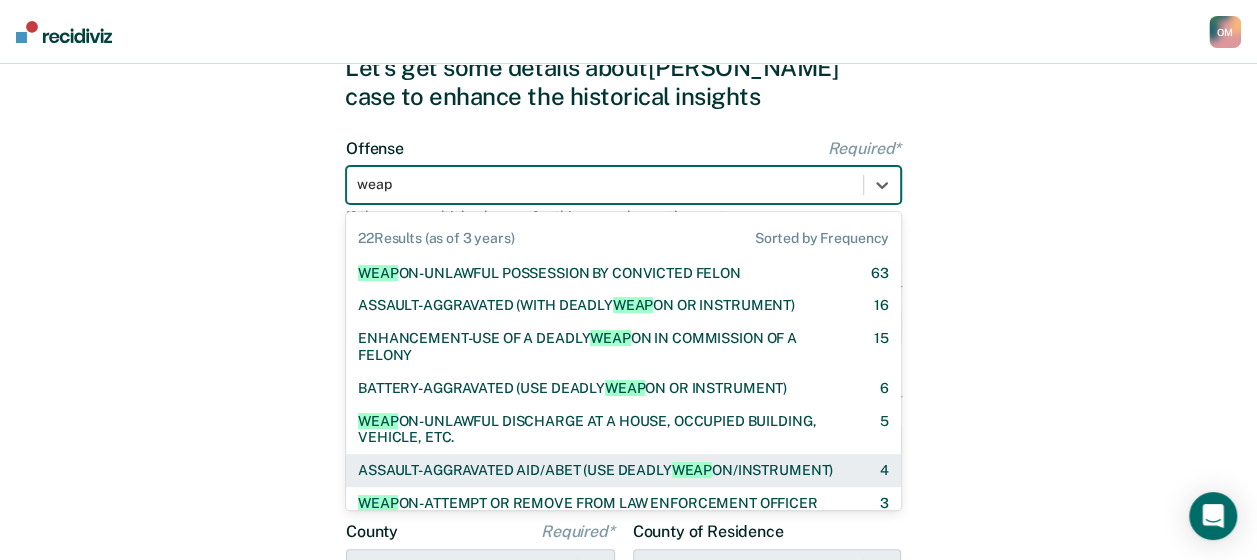 scroll, scrollTop: 40, scrollLeft: 0, axis: vertical 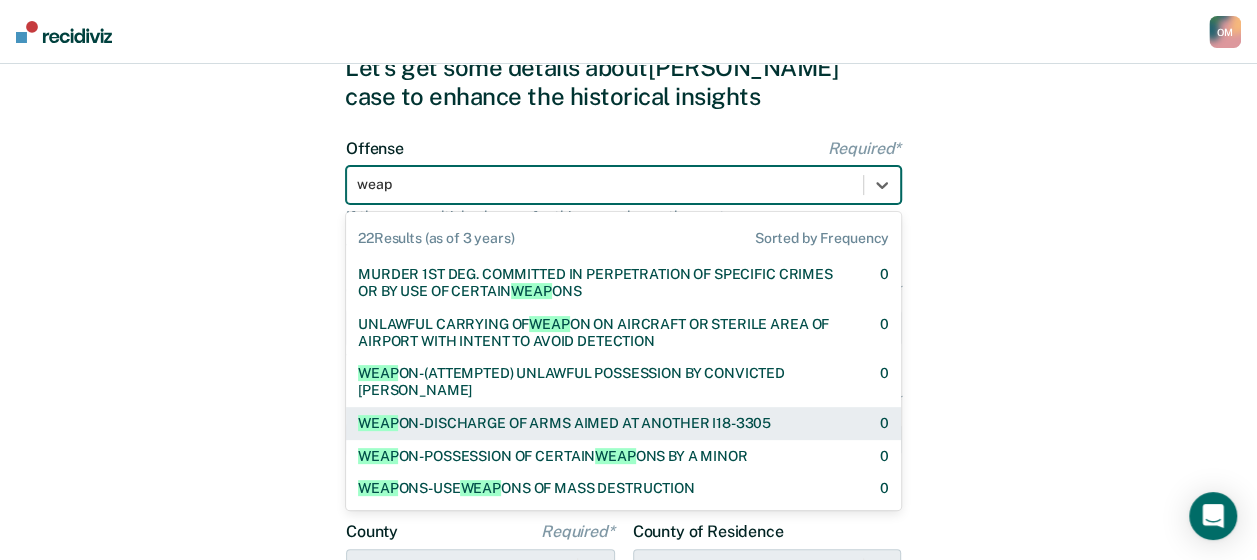 click on "WEAP ON-DISCHARGE OF ARMS AIMED AT ANOTHER I18-3305" at bounding box center [564, 423] 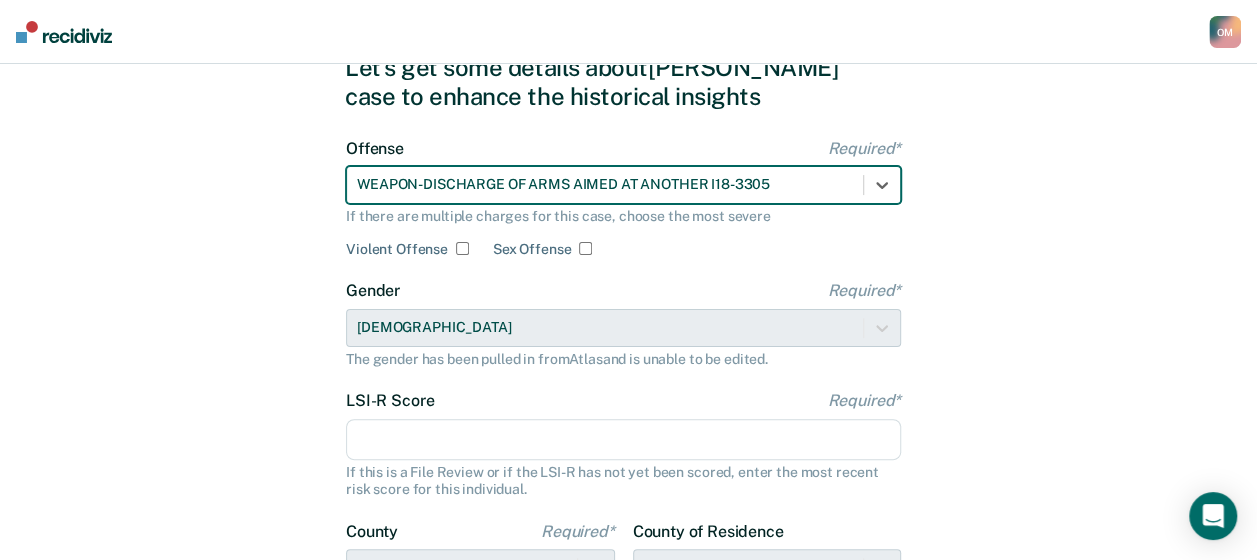 click on "LSI-R Score  Required*" at bounding box center (623, 440) 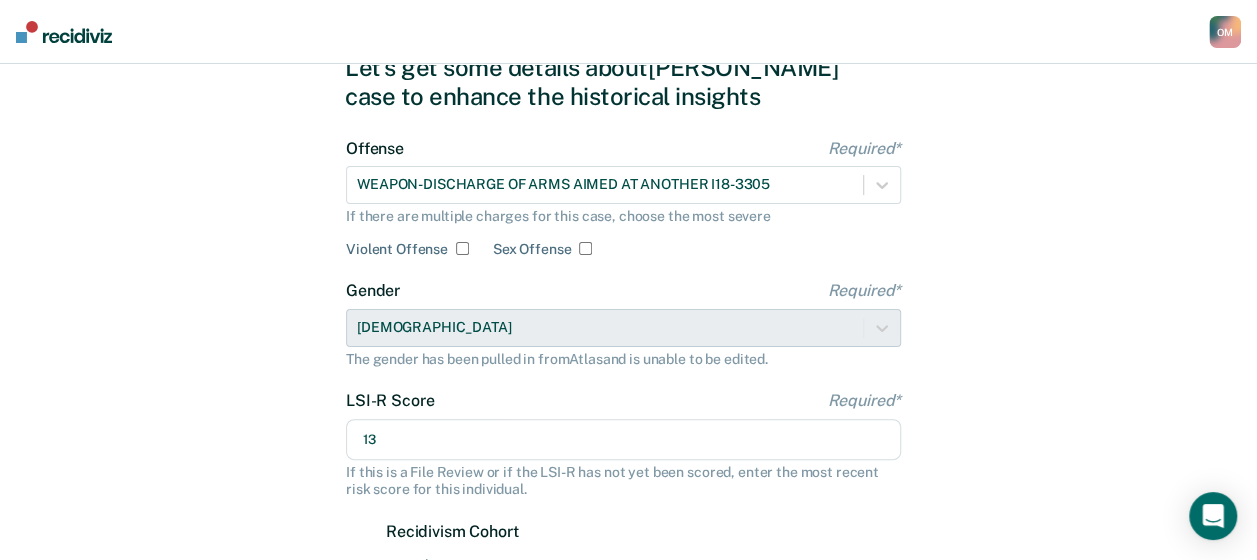 type on "13" 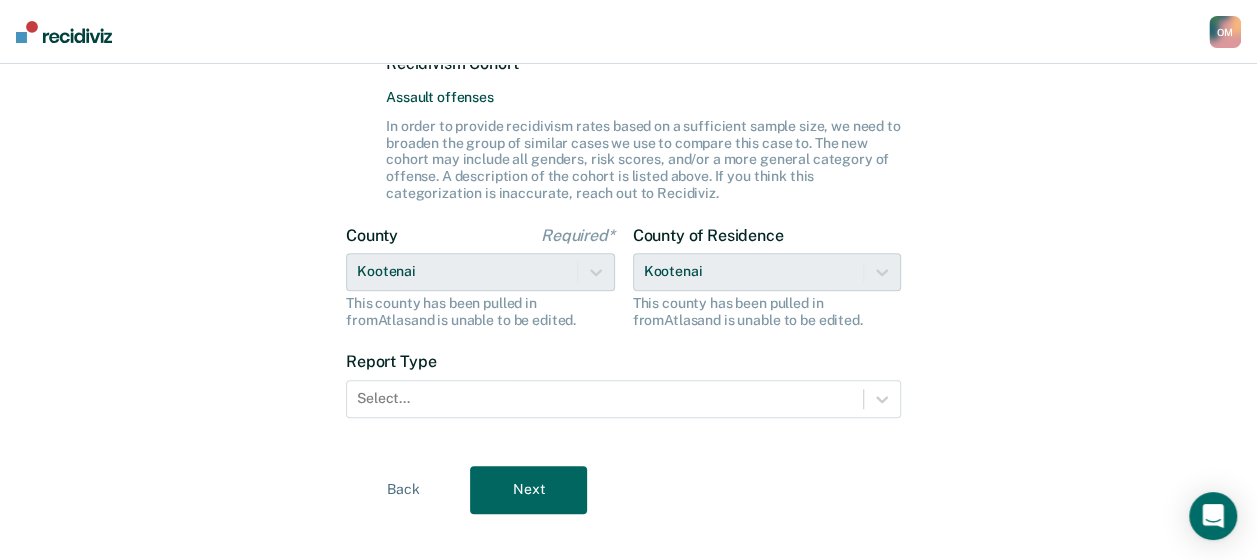 scroll, scrollTop: 576, scrollLeft: 0, axis: vertical 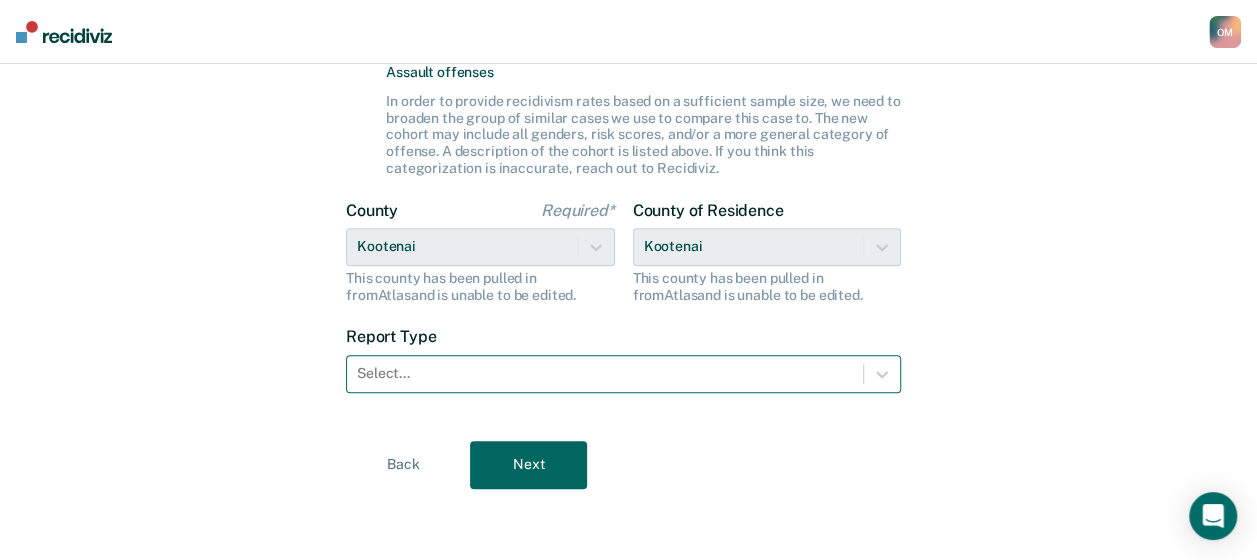 click on "Select..." at bounding box center [605, 373] 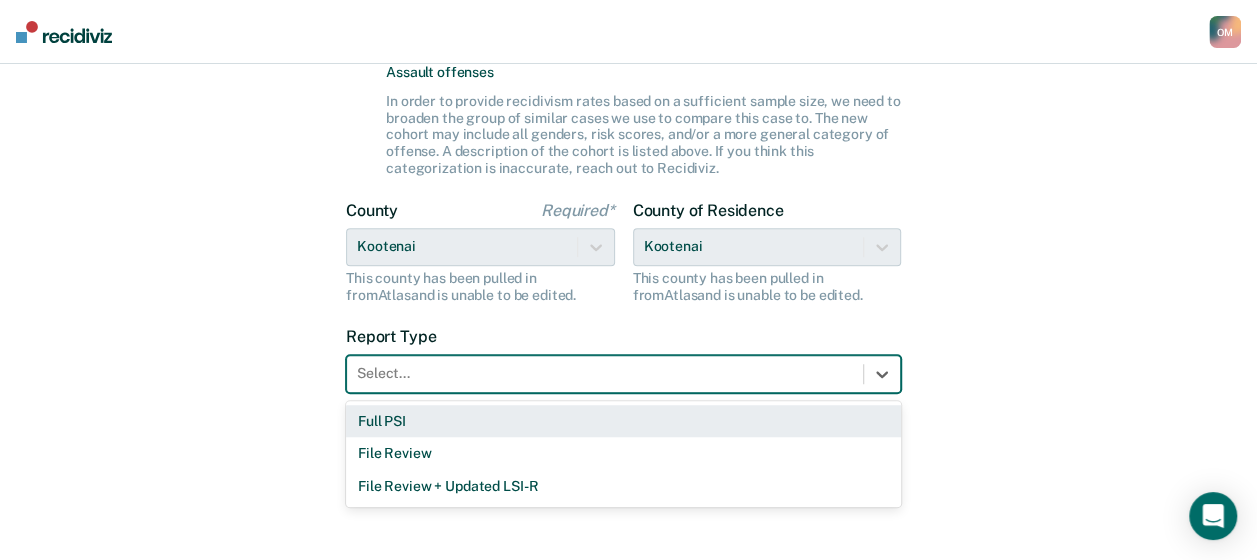click on "Full PSI" at bounding box center (623, 421) 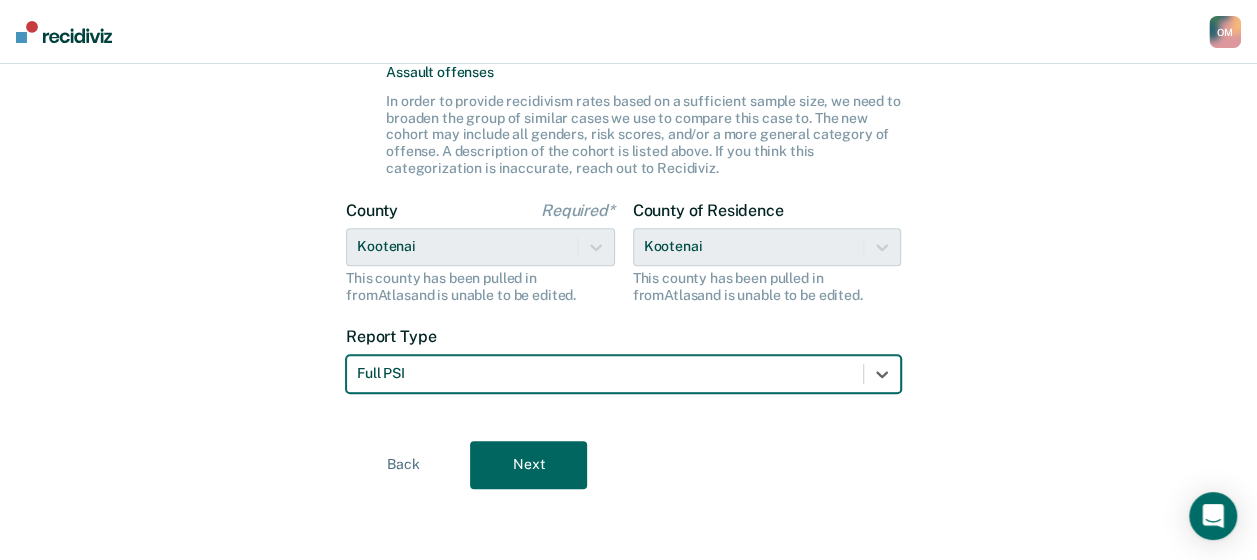 click on "Next" at bounding box center (528, 465) 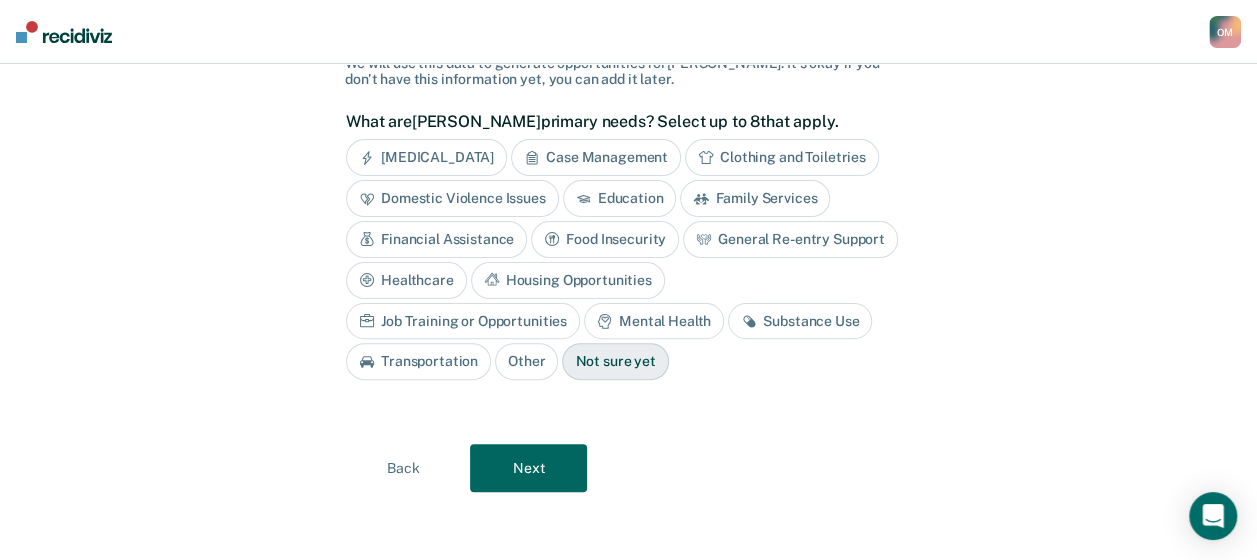click on "Not sure yet" at bounding box center [615, 361] 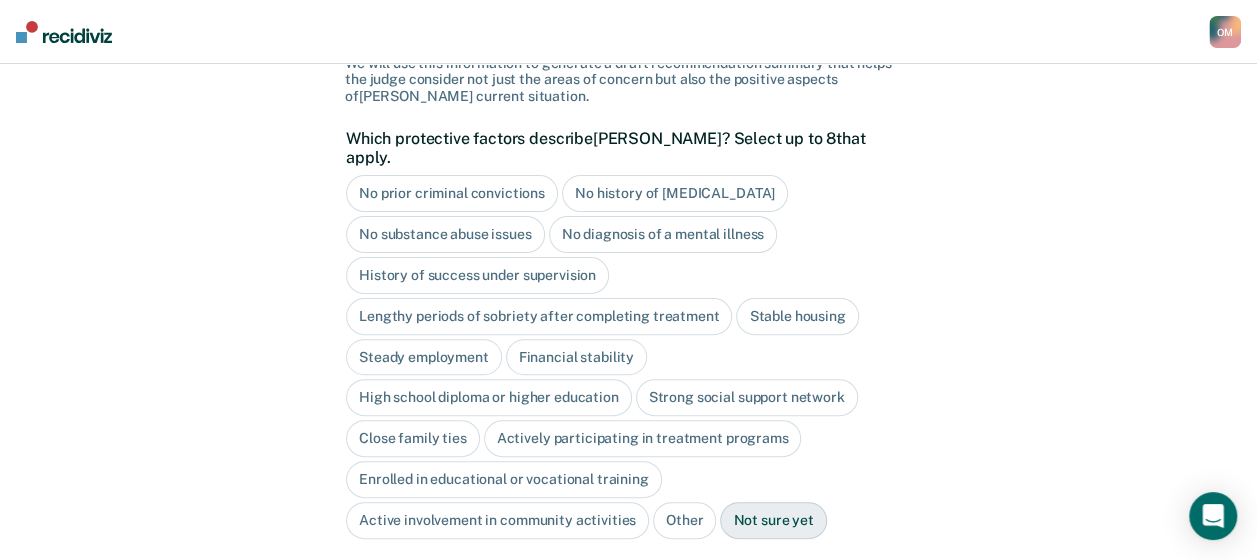 scroll, scrollTop: 288, scrollLeft: 0, axis: vertical 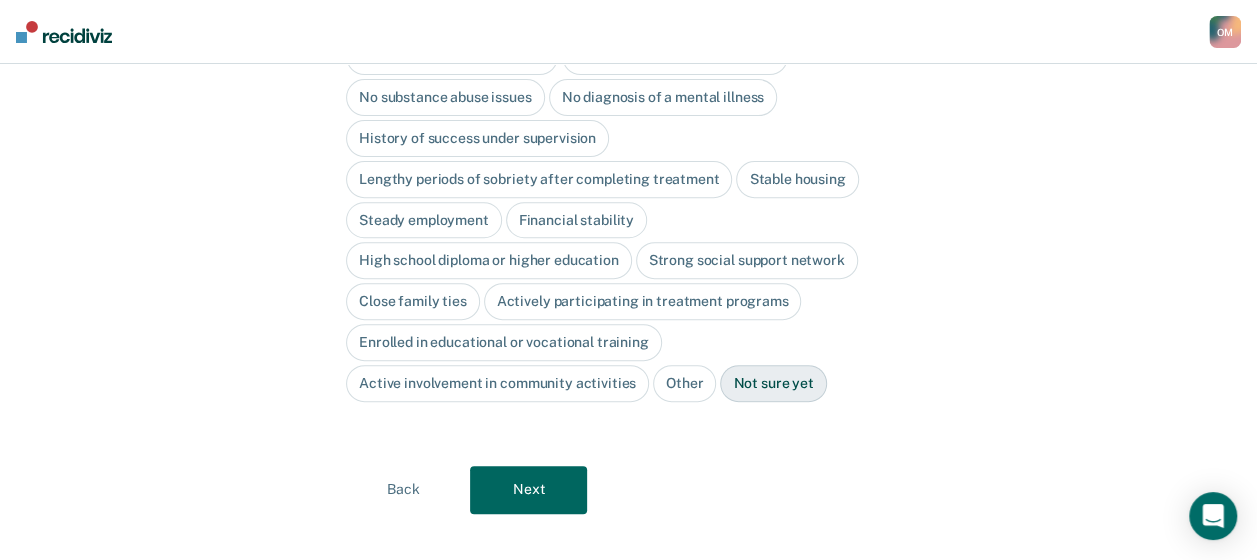 click on "Next" at bounding box center [528, 490] 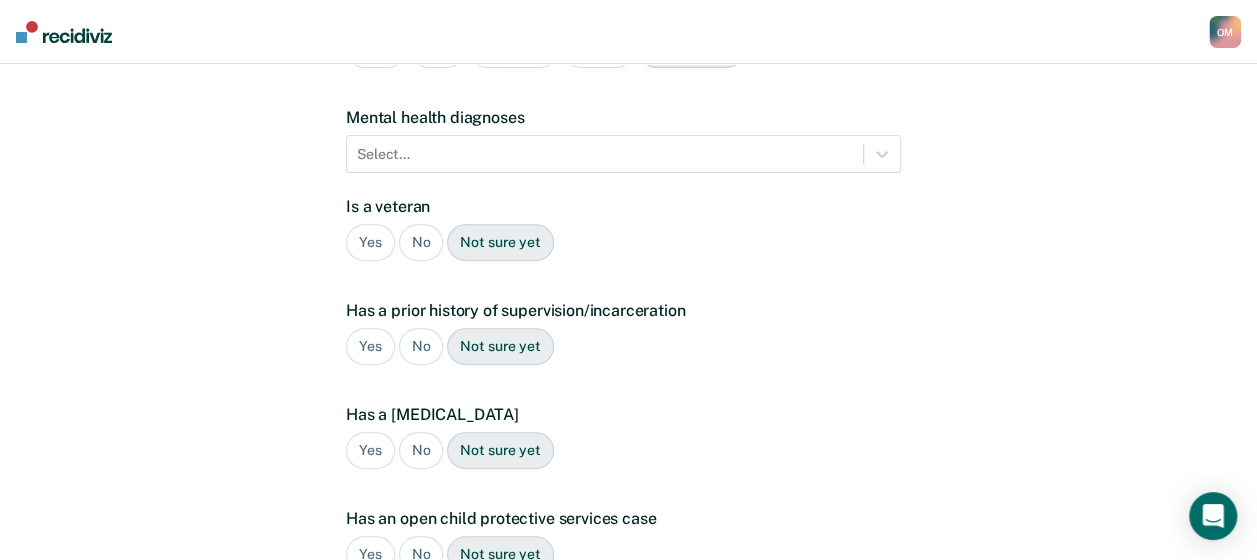 scroll, scrollTop: 556, scrollLeft: 0, axis: vertical 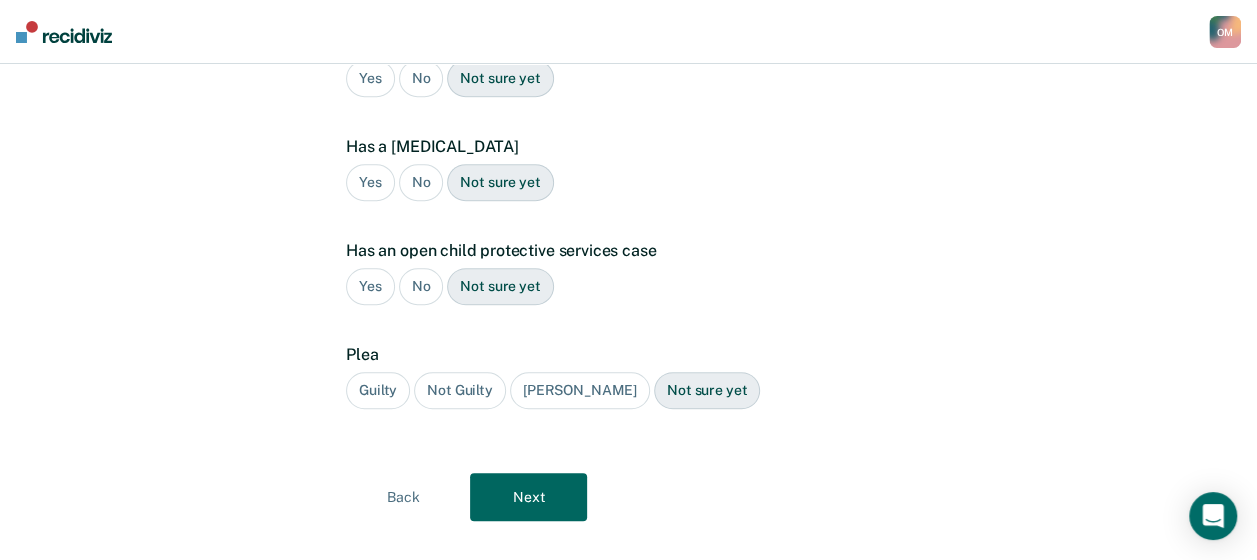 click on "No" at bounding box center [421, 182] 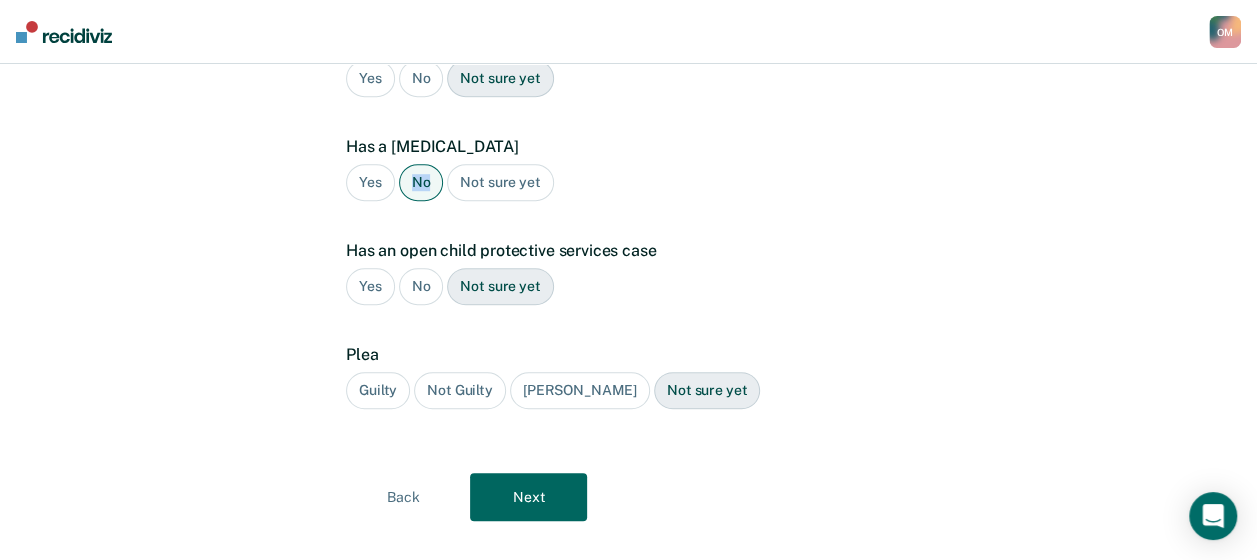 click on "No" at bounding box center (421, 182) 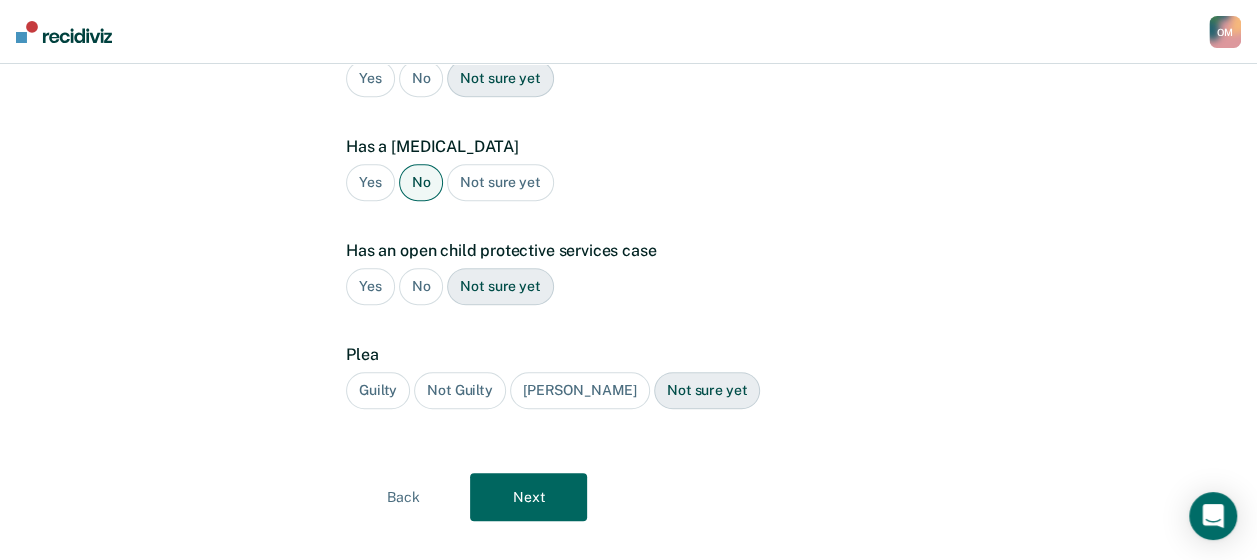 drag, startPoint x: 406, startPoint y: 147, endPoint x: 414, endPoint y: 260, distance: 113.28283 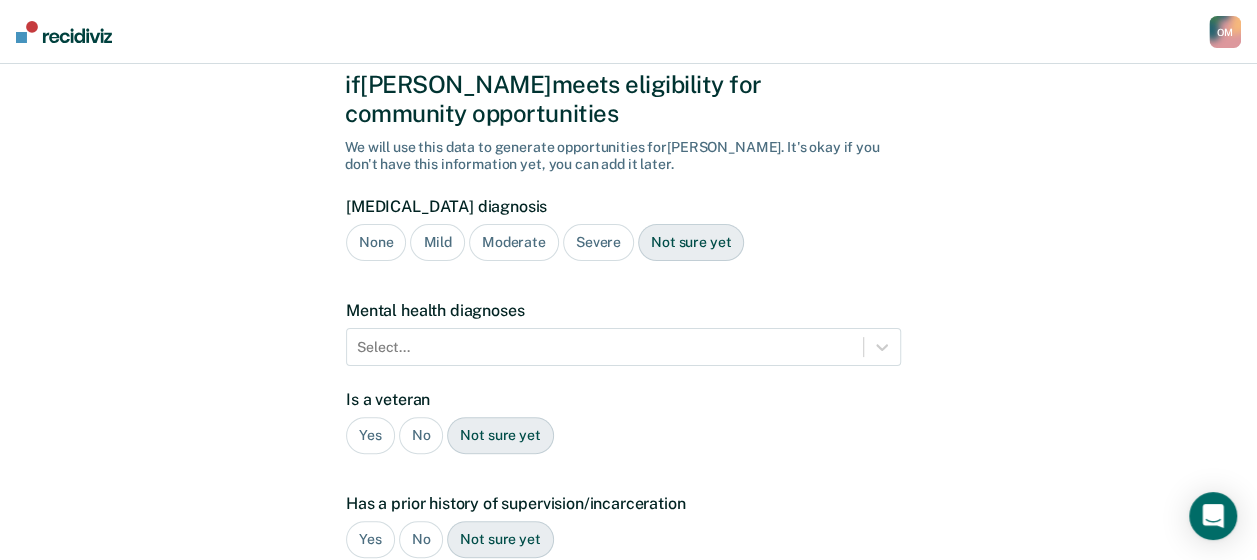 scroll, scrollTop: 0, scrollLeft: 0, axis: both 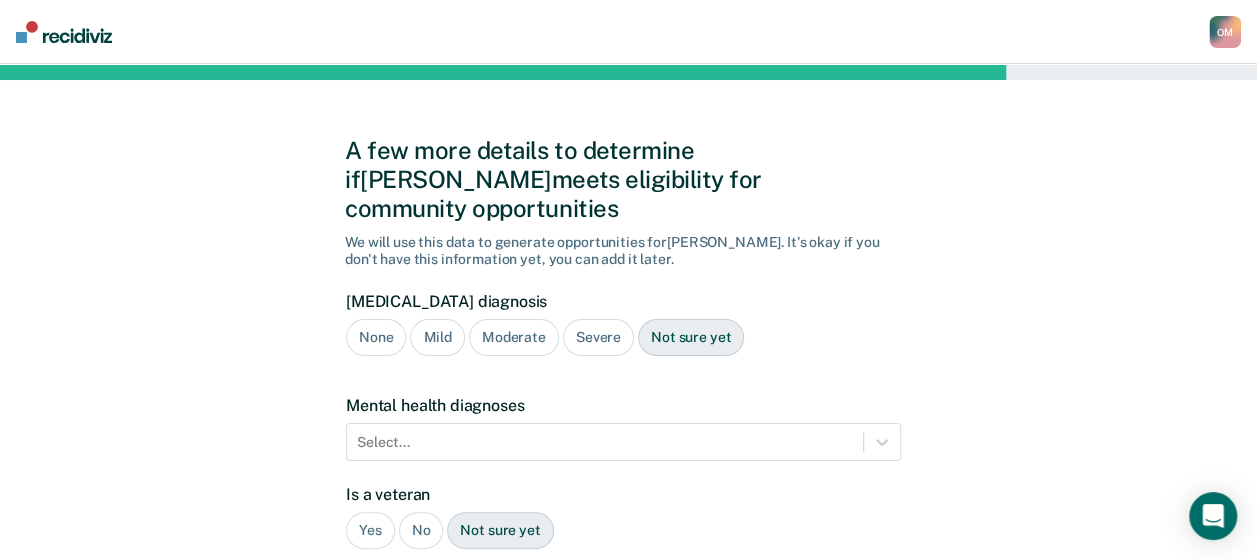 click on "No" at bounding box center [421, 530] 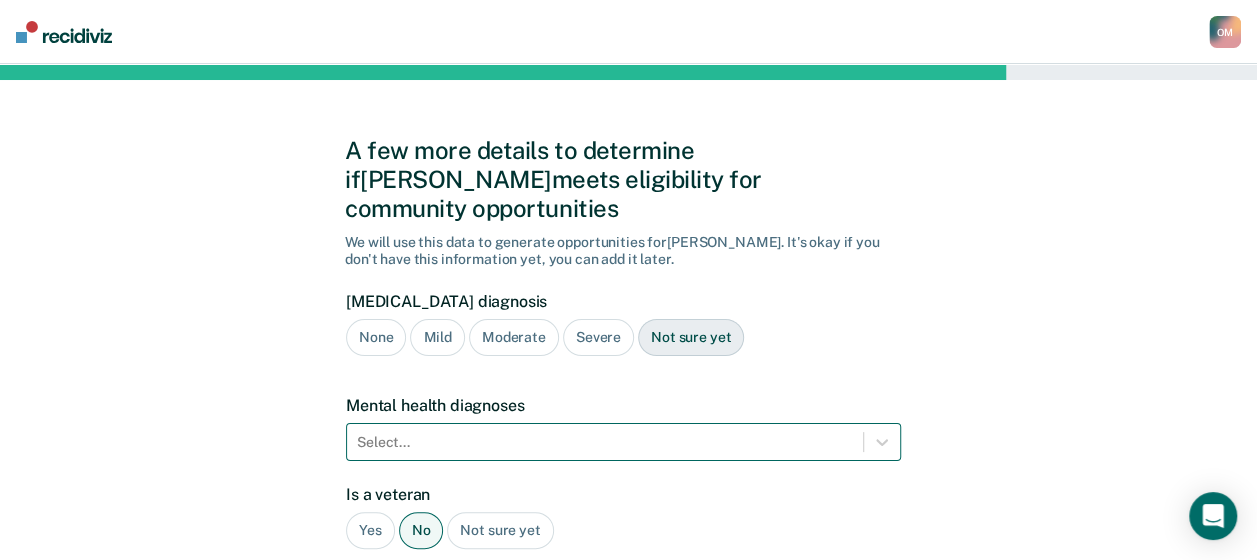 scroll, scrollTop: 188, scrollLeft: 0, axis: vertical 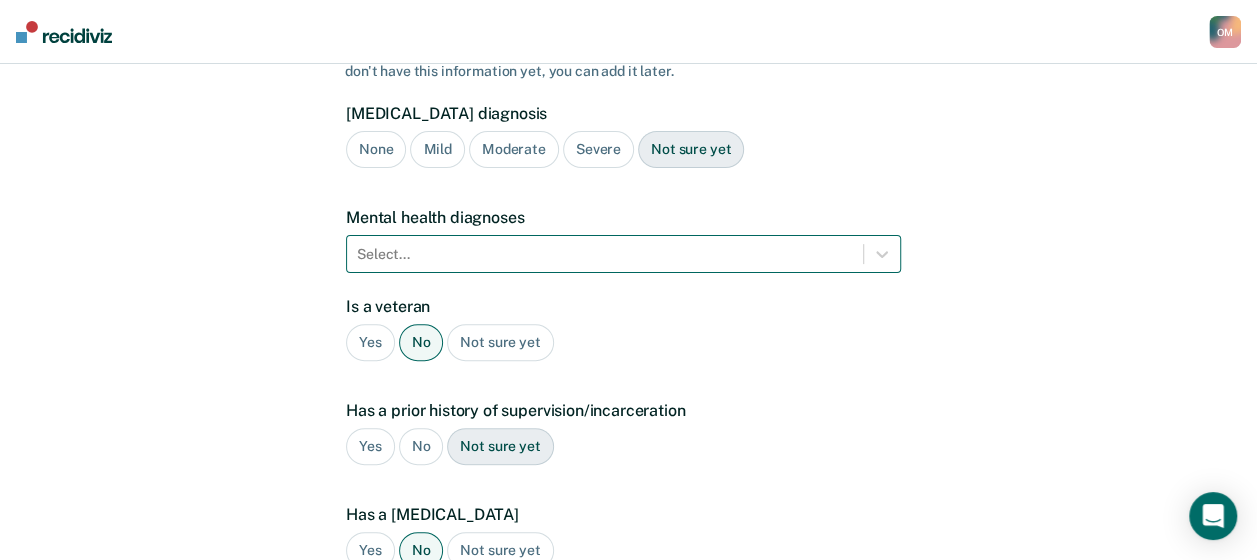click on "Select..." at bounding box center [623, 254] 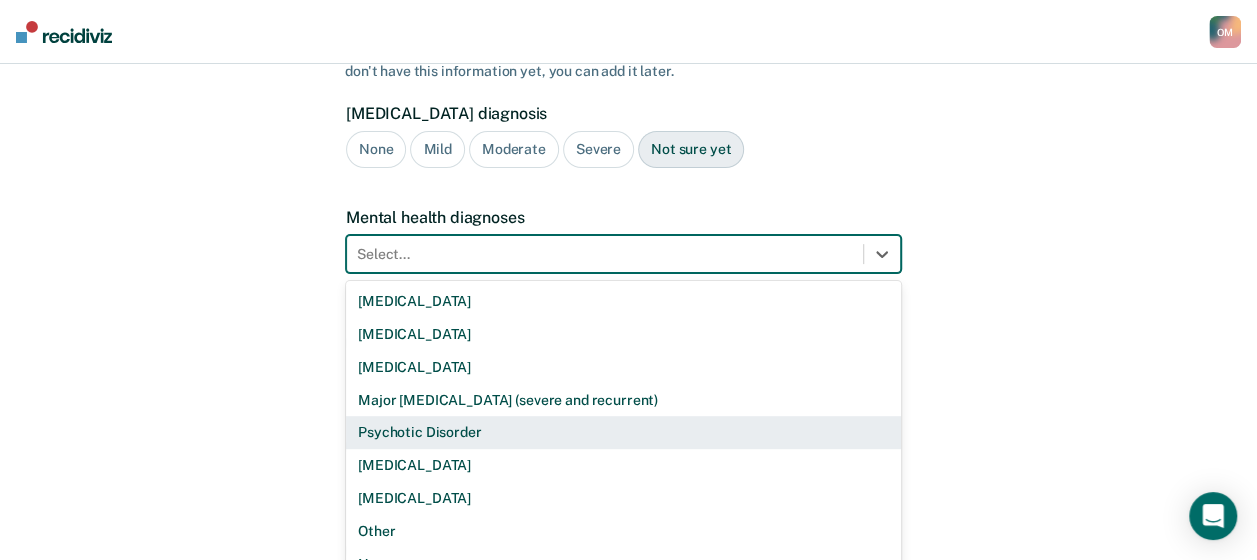 click on "A few more details to determine if  [PERSON_NAME]  meets eligibility for community opportunities We will use this data to generate opportunities for  [PERSON_NAME] . It's okay if you don't have this information yet, you can add it later.   [MEDICAL_DATA] diagnosis  None Mild Moderate Severe Not sure yet Mental health diagnoses  9 results available. Use Up and Down to choose options, press Enter to select the currently focused option, press Escape to exit the menu, press Tab to select the option and exit the menu. Select... [MEDICAL_DATA] [MEDICAL_DATA] [MEDICAL_DATA] Major [MEDICAL_DATA] (severe and recurrent) Psychotic Disorder [MEDICAL_DATA] [MEDICAL_DATA] Other None Is a veteran  Yes No Not sure yet Has a prior history of supervision/incarceration   Yes No Not sure yet Has a [MEDICAL_DATA]  Yes No Not sure yet Has an open child protective services case   Yes No Not sure yet Plea  Guilty Not Guilty [PERSON_NAME] Plea Not sure yet Back Next" at bounding box center [628, 418] 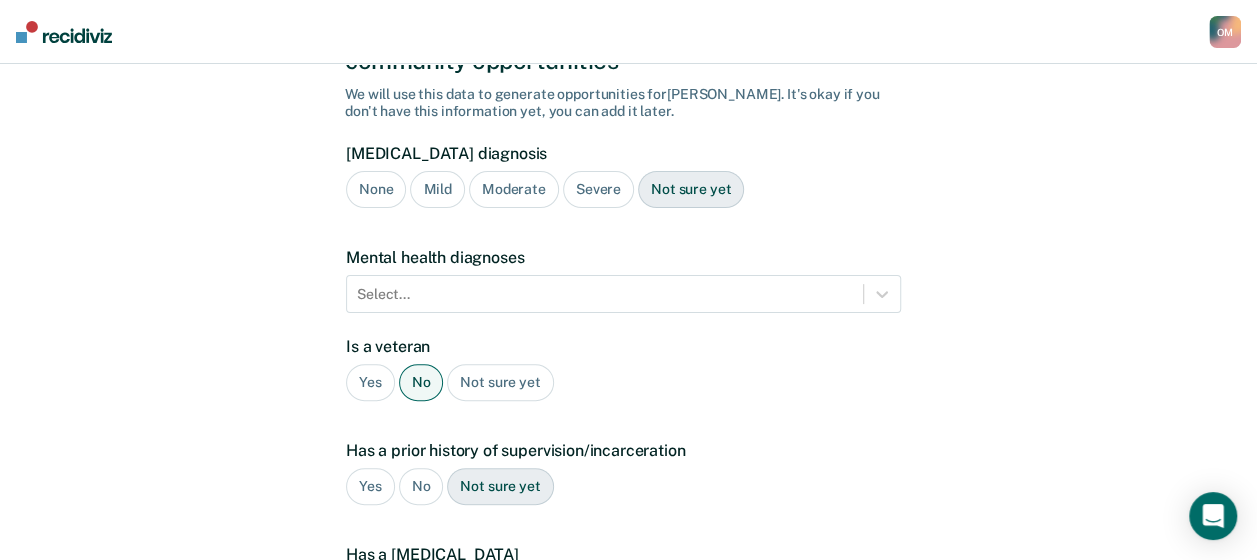 scroll, scrollTop: 146, scrollLeft: 0, axis: vertical 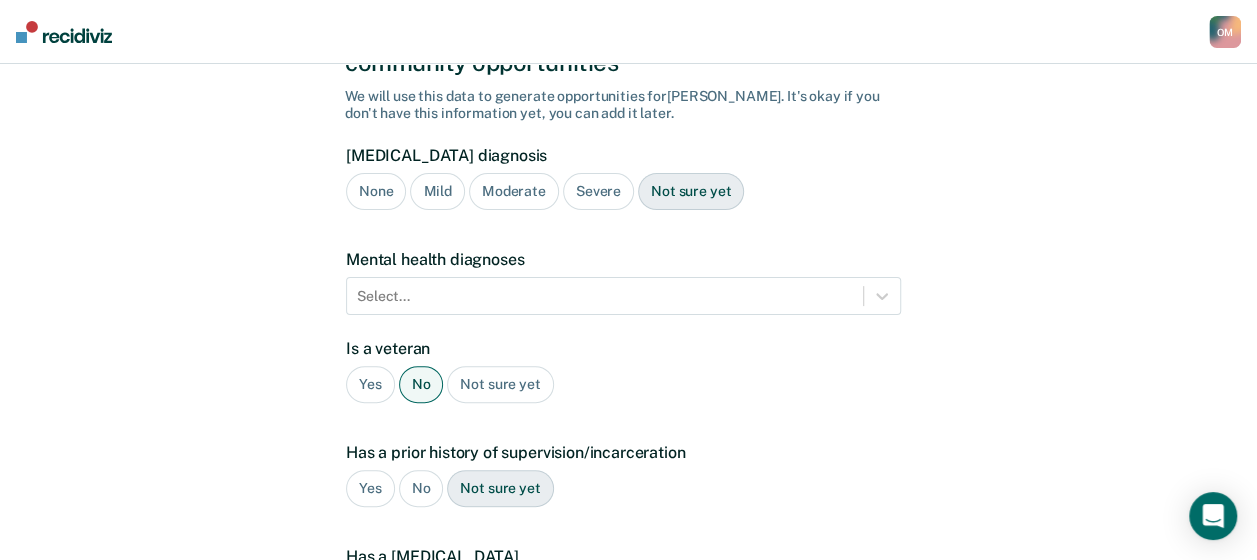 click on "[MEDICAL_DATA] diagnosis  None Mild Moderate Severe Not sure yet Mental health diagnoses  Select... Is a veteran  Yes No Not sure yet Has a prior history of supervision/incarceration   Yes No Not sure yet Has a [MEDICAL_DATA]  Yes No Not sure yet Has an open child protective services case   Yes No Not sure yet Plea  Guilty Not Guilty [PERSON_NAME] Plea Not sure yet" at bounding box center (623, 502) 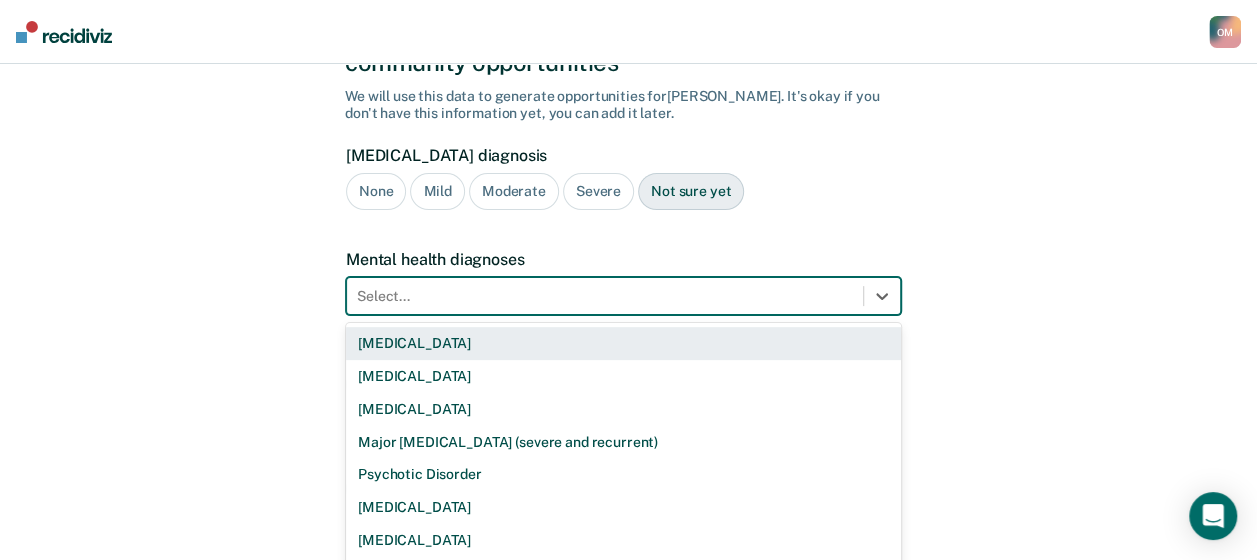 scroll, scrollTop: 188, scrollLeft: 0, axis: vertical 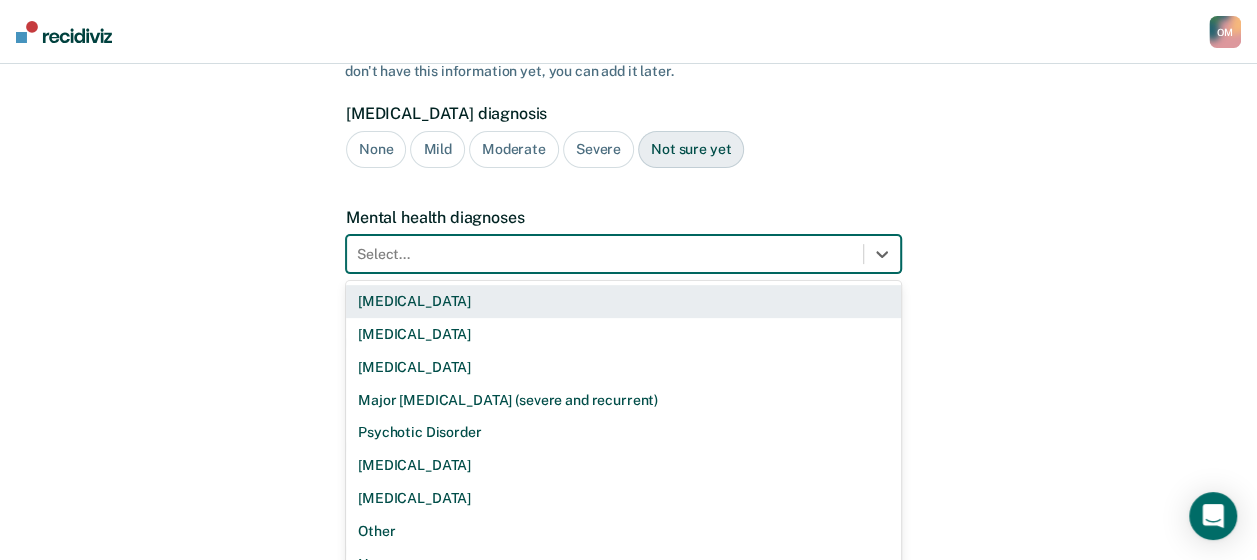 click on "9 results available. Use Up and Down to choose options, press Enter to select the currently focused option, press Escape to exit the menu, press Tab to select the option and exit the menu. Select... [MEDICAL_DATA] [MEDICAL_DATA] [MEDICAL_DATA] Major [MEDICAL_DATA] (severe and recurrent) Psychotic Disorder [MEDICAL_DATA] [MEDICAL_DATA] Other None" at bounding box center [623, 254] 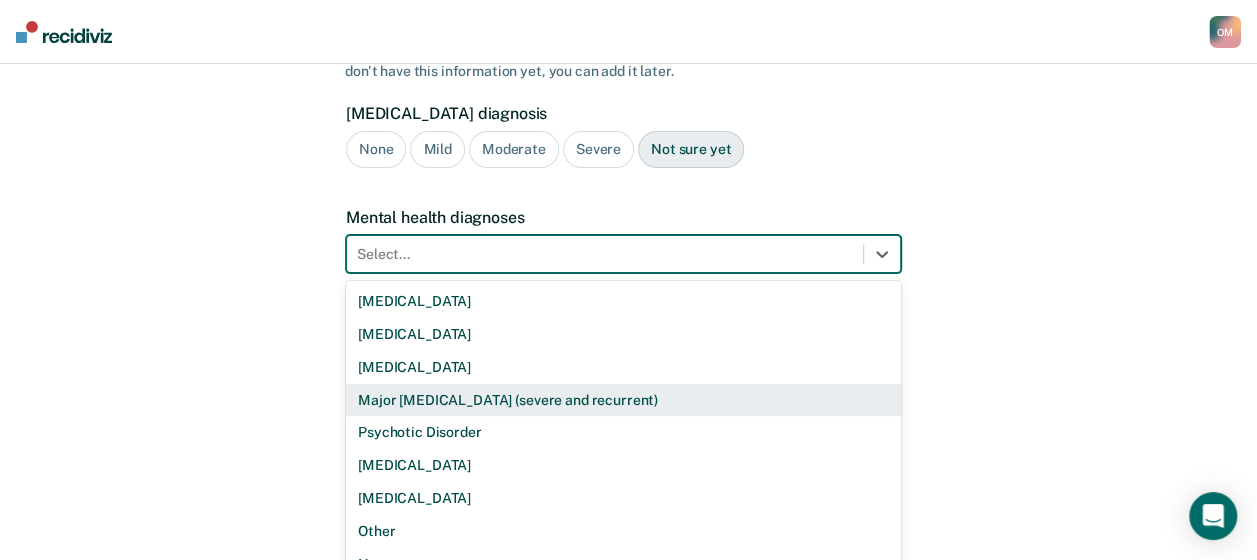 click on "A few more details to determine if  [PERSON_NAME]  meets eligibility for community opportunities We will use this data to generate opportunities for  [PERSON_NAME] . It's okay if you don't have this information yet, you can add it later.   [MEDICAL_DATA] diagnosis  None Mild Moderate Severe Not sure yet Mental health diagnoses  9 results available. Use Up and Down to choose options, press Enter to select the currently focused option, press Escape to exit the menu, press Tab to select the option and exit the menu. Select... [MEDICAL_DATA] [MEDICAL_DATA] [MEDICAL_DATA] Major [MEDICAL_DATA] (severe and recurrent) Psychotic Disorder [MEDICAL_DATA] [MEDICAL_DATA] Other None Is a veteran  Yes No Not sure yet Has a prior history of supervision/incarceration   Yes No Not sure yet Has a [MEDICAL_DATA]  Yes No Not sure yet Has an open child protective services case   Yes No Not sure yet Plea  Guilty Not Guilty [PERSON_NAME] Plea Not sure yet Back Next" at bounding box center (628, 418) 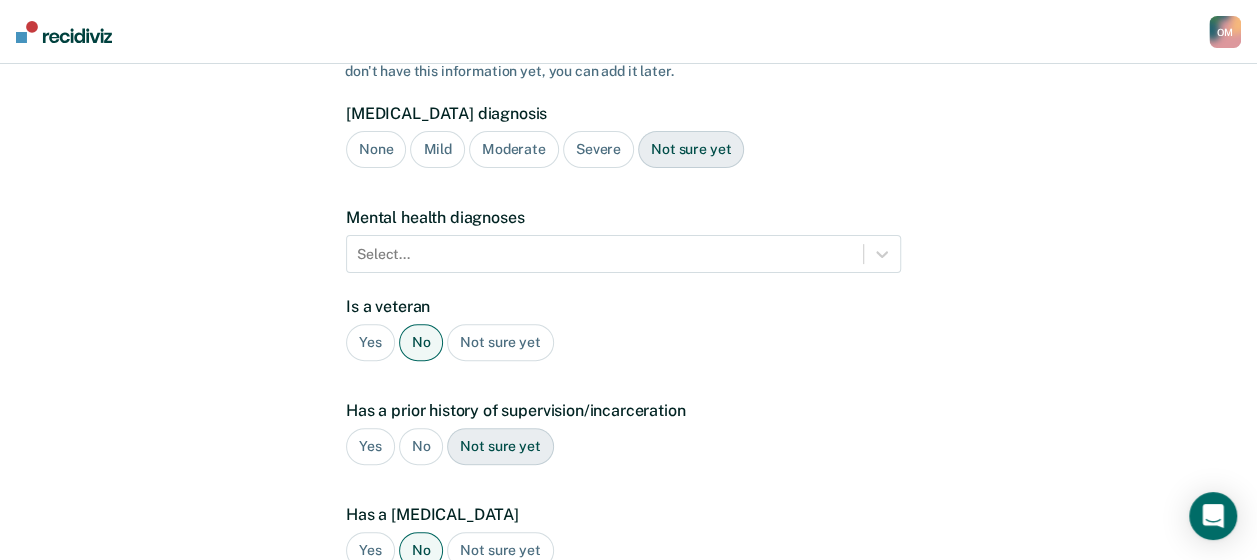 drag, startPoint x: 1262, startPoint y: 160, endPoint x: 799, endPoint y: 424, distance: 532.9775 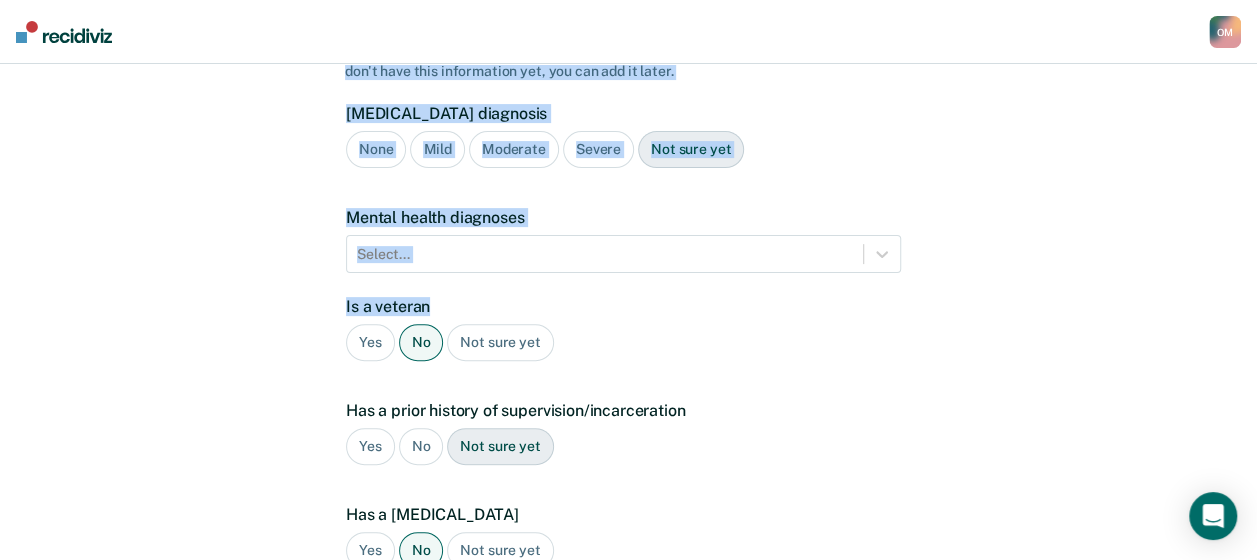 drag, startPoint x: 1256, startPoint y: 278, endPoint x: 1275, endPoint y: 375, distance: 98.84331 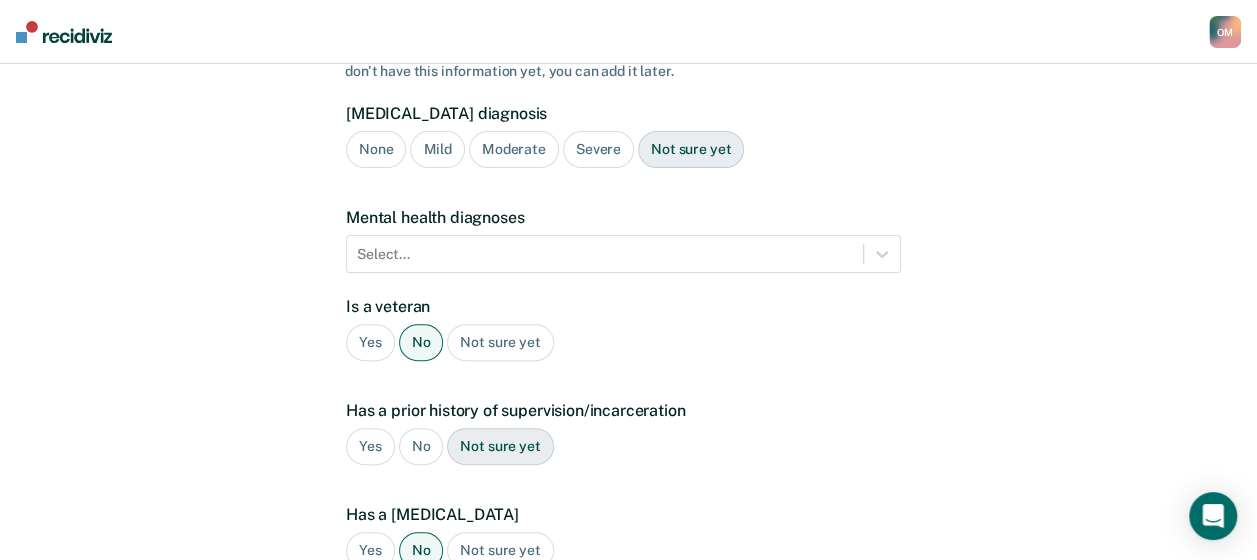 drag, startPoint x: 1275, startPoint y: 375, endPoint x: 1069, endPoint y: 422, distance: 211.29364 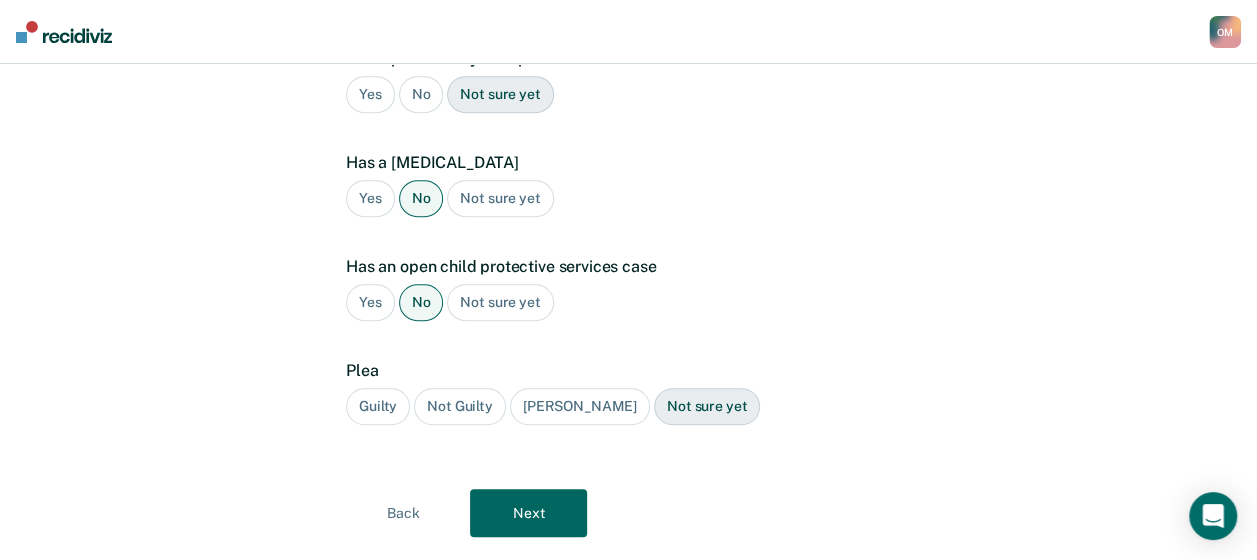 scroll, scrollTop: 556, scrollLeft: 0, axis: vertical 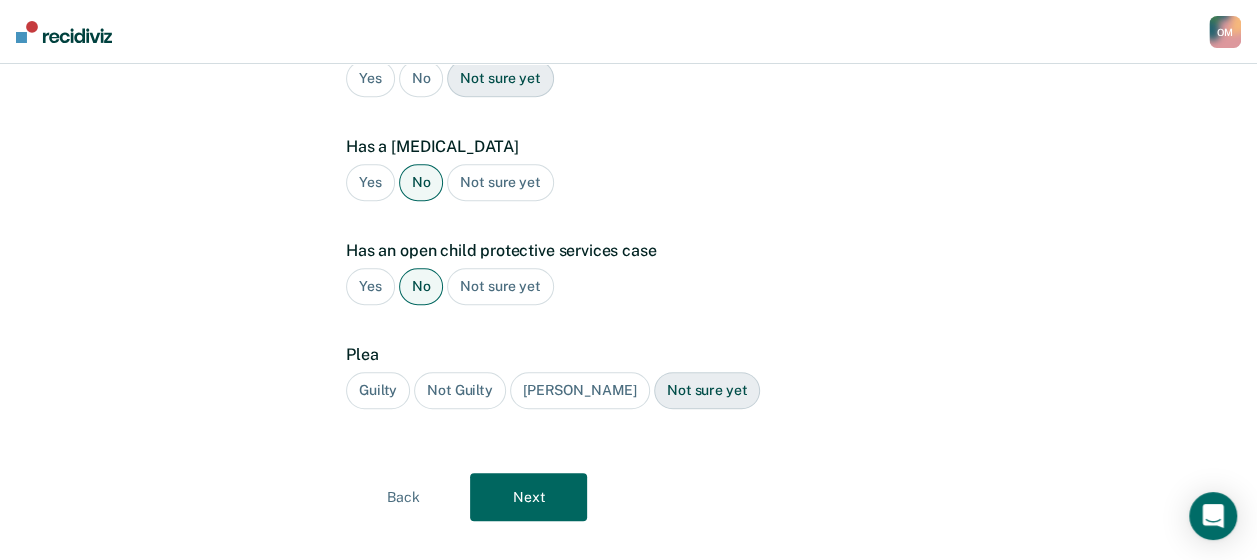 click on "Guilty" at bounding box center [378, 390] 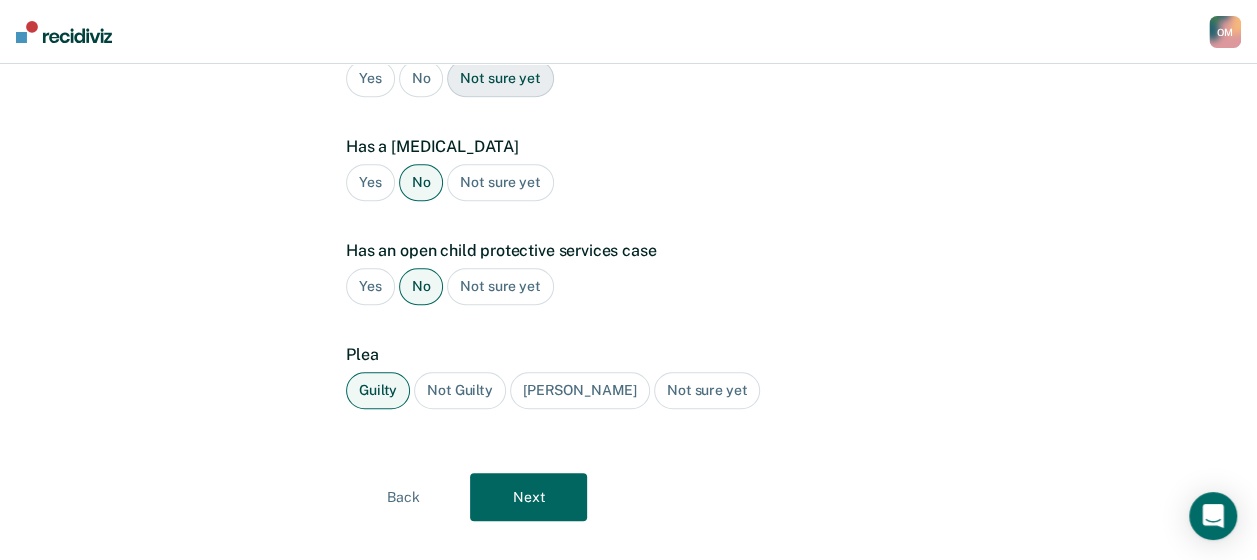 click on "Next" at bounding box center [528, 497] 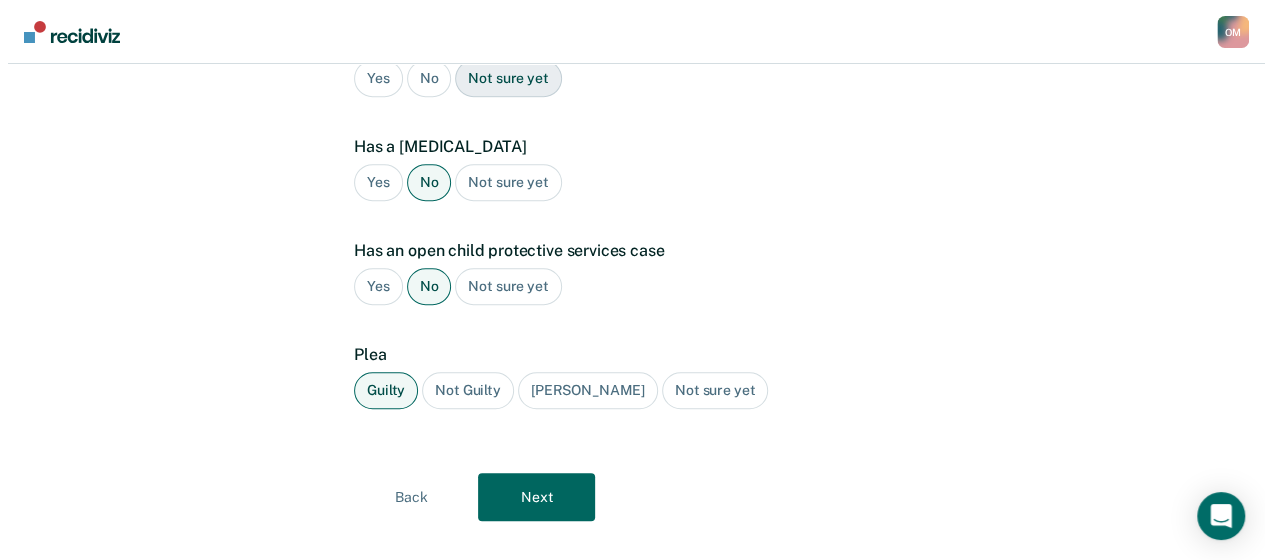 scroll, scrollTop: 0, scrollLeft: 0, axis: both 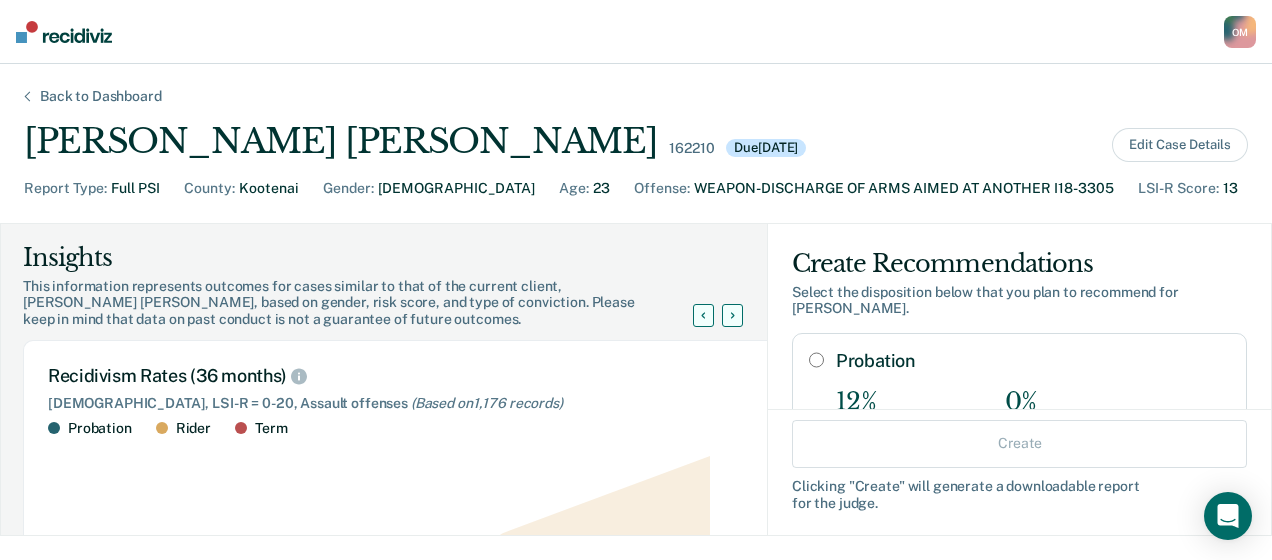 click on "Probation" at bounding box center (816, 360) 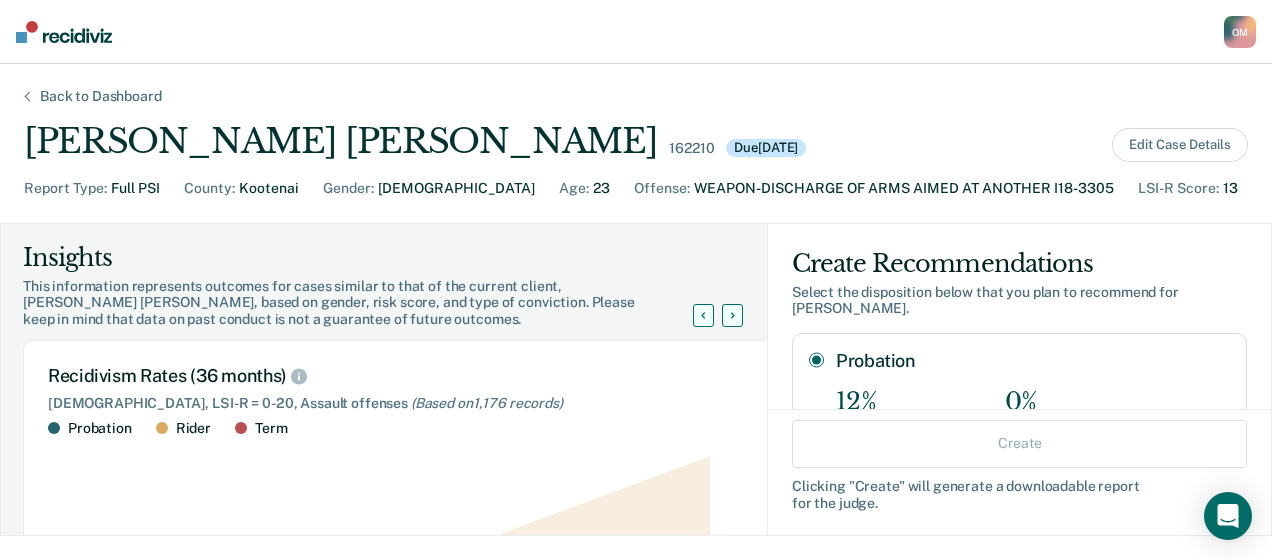 radio on "true" 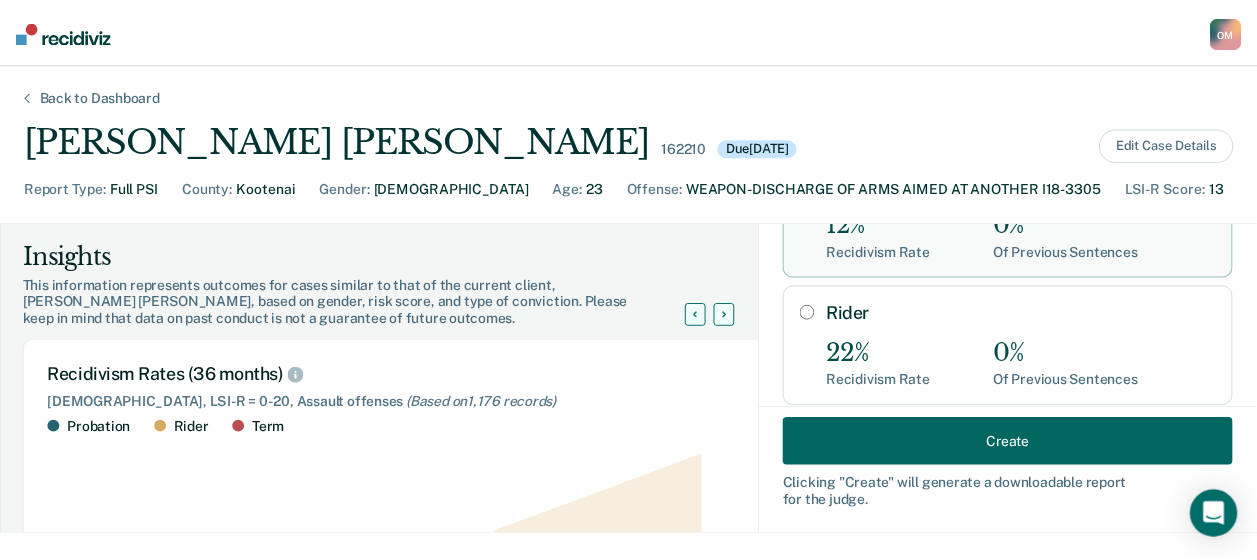 scroll, scrollTop: 238, scrollLeft: 0, axis: vertical 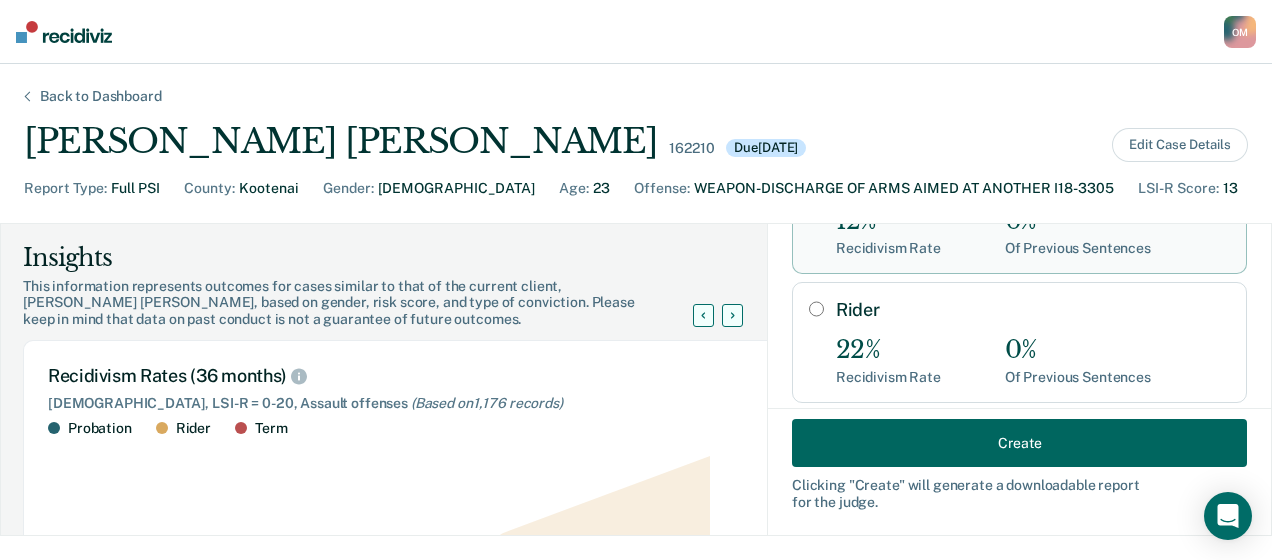 click on "Create" at bounding box center (1019, 443) 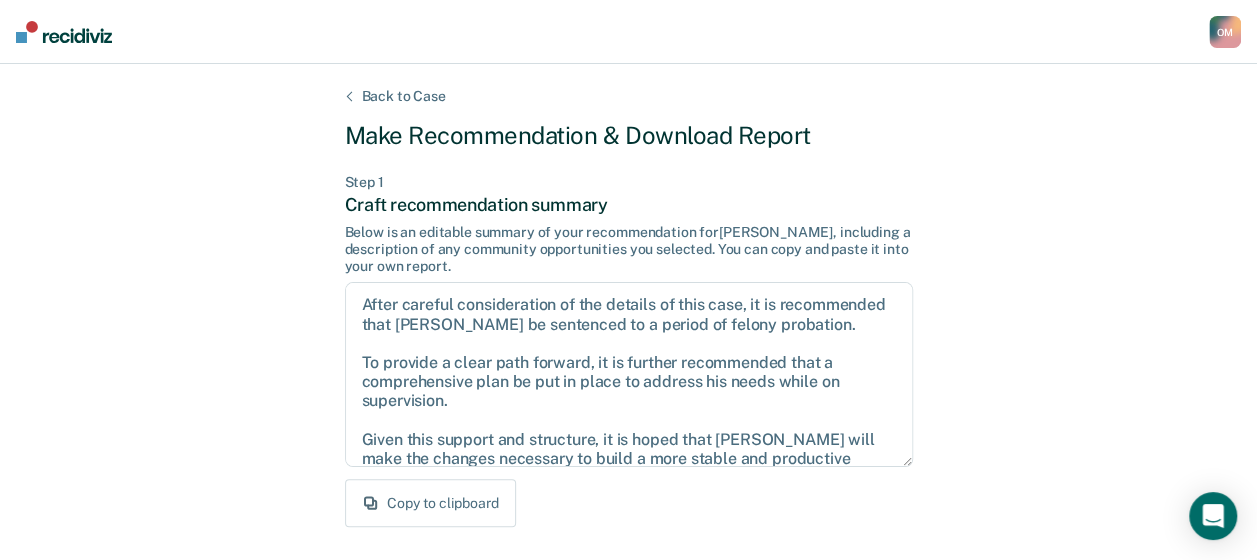 scroll, scrollTop: 238, scrollLeft: 0, axis: vertical 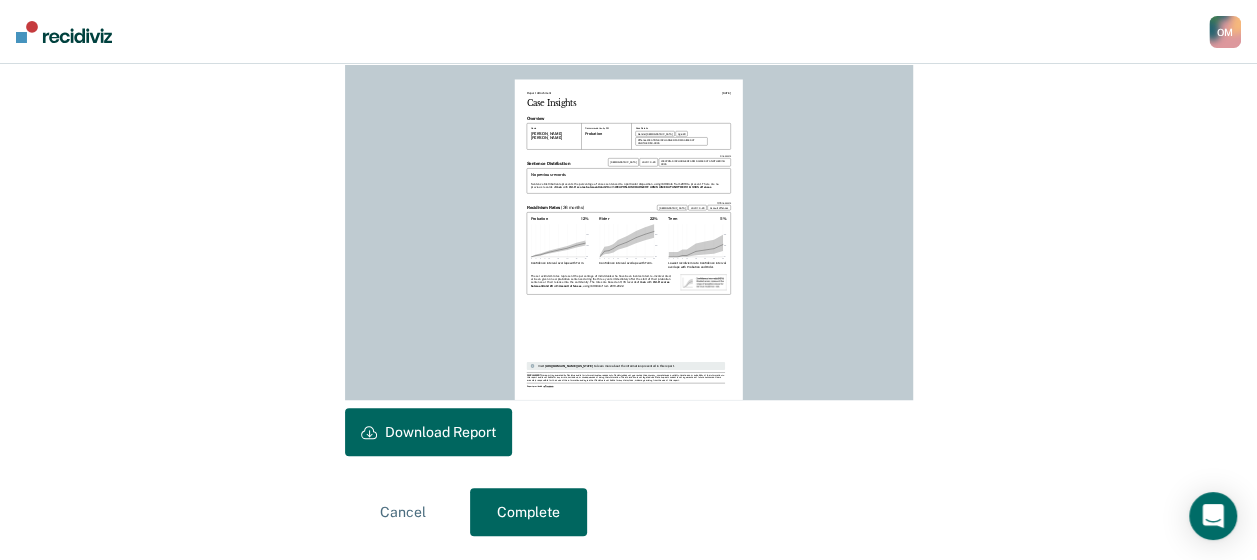 click on "Download Report" at bounding box center (428, 432) 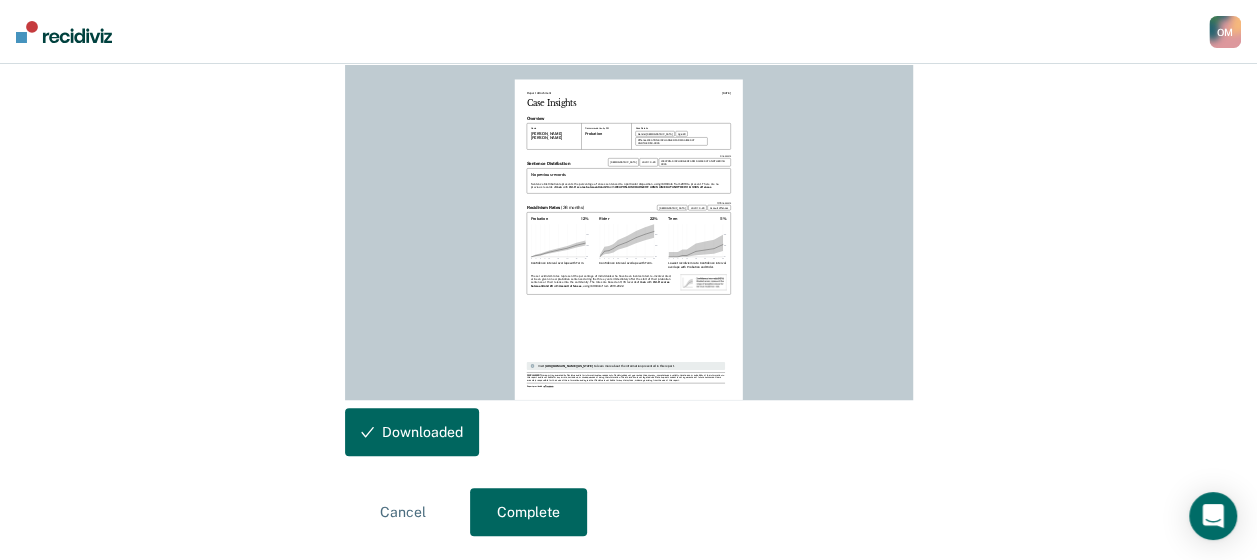 scroll, scrollTop: 580, scrollLeft: 0, axis: vertical 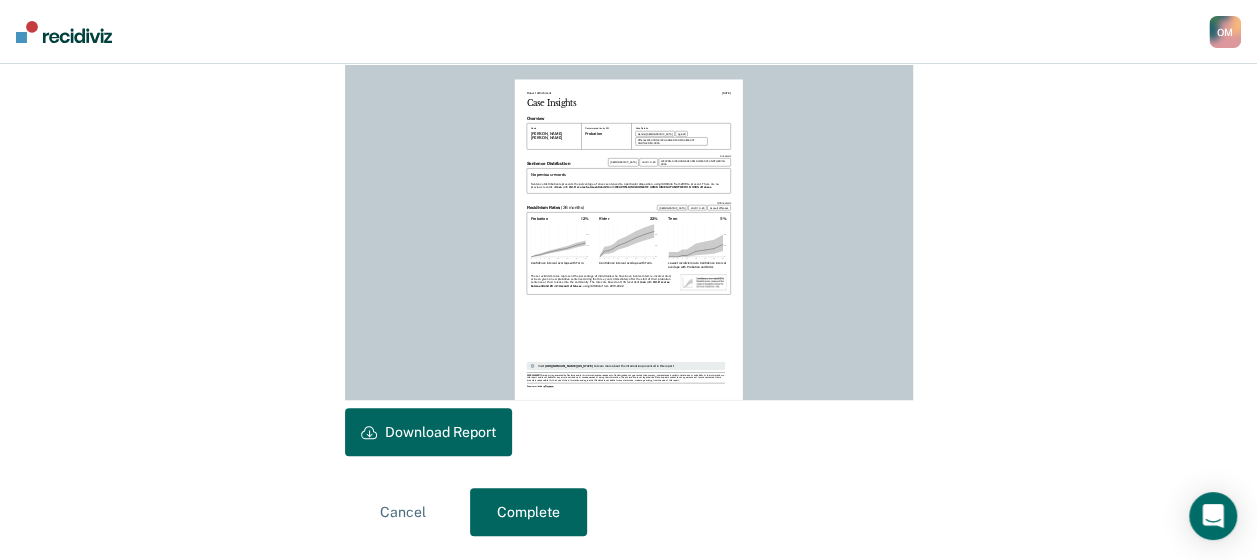 click on "Complete" at bounding box center (528, 512) 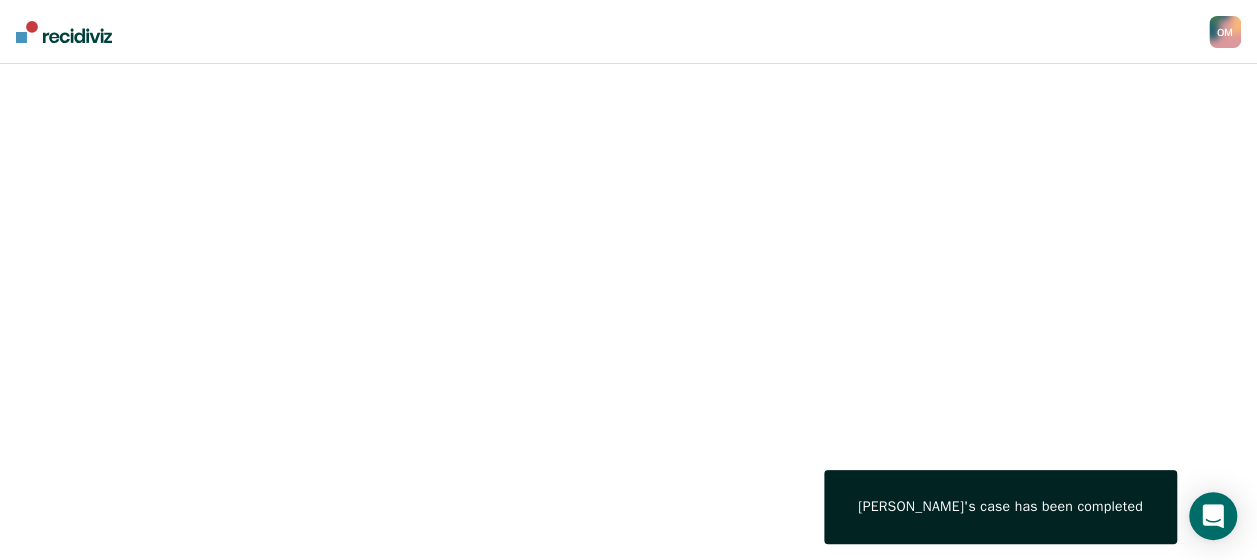 scroll, scrollTop: 0, scrollLeft: 0, axis: both 